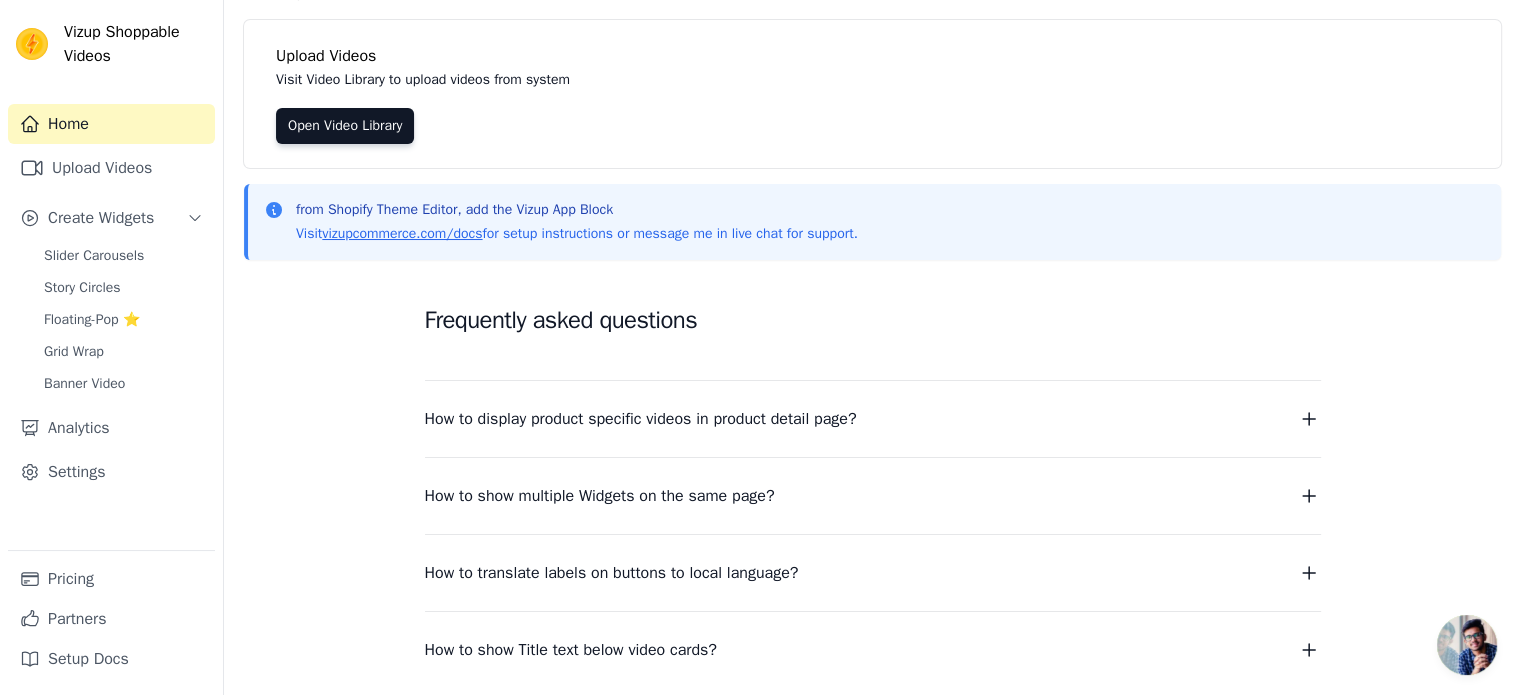 scroll, scrollTop: 256, scrollLeft: 0, axis: vertical 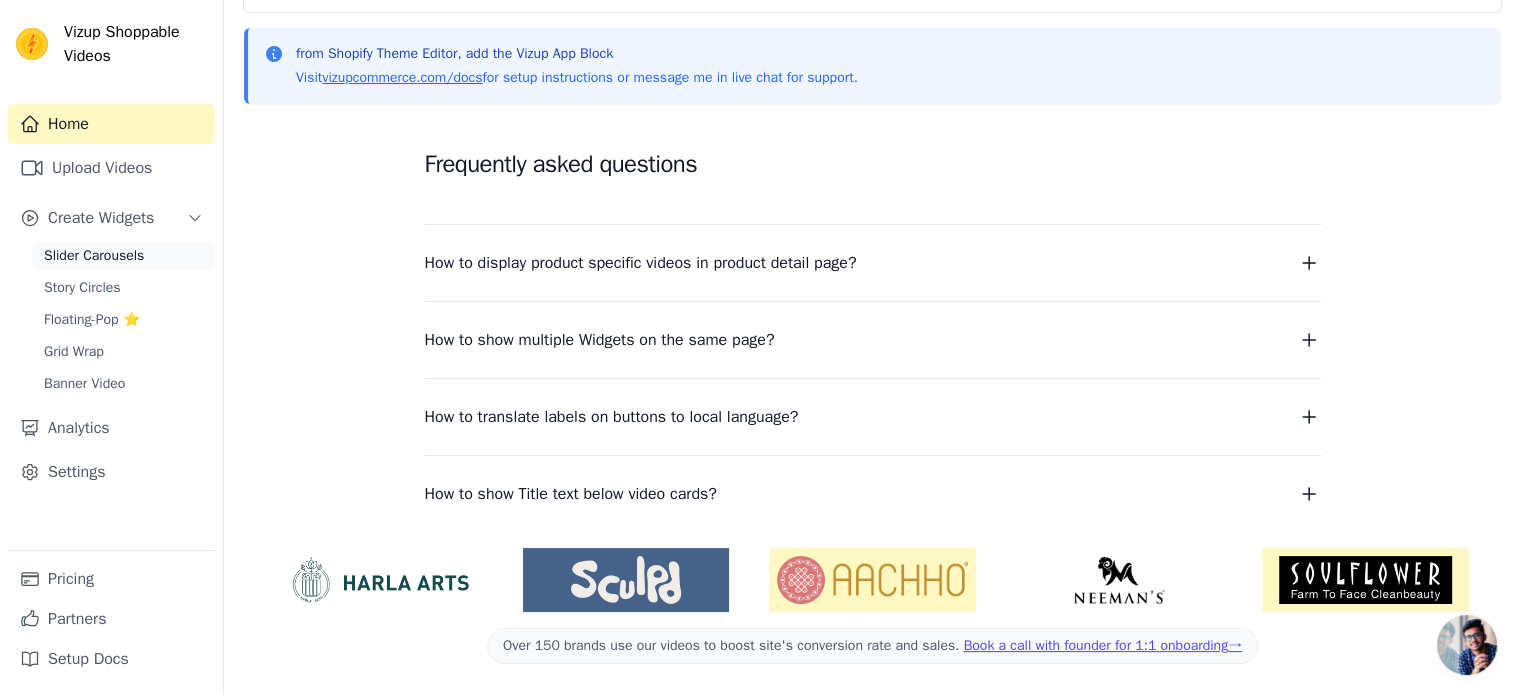 click on "Slider Carousels" at bounding box center [94, 256] 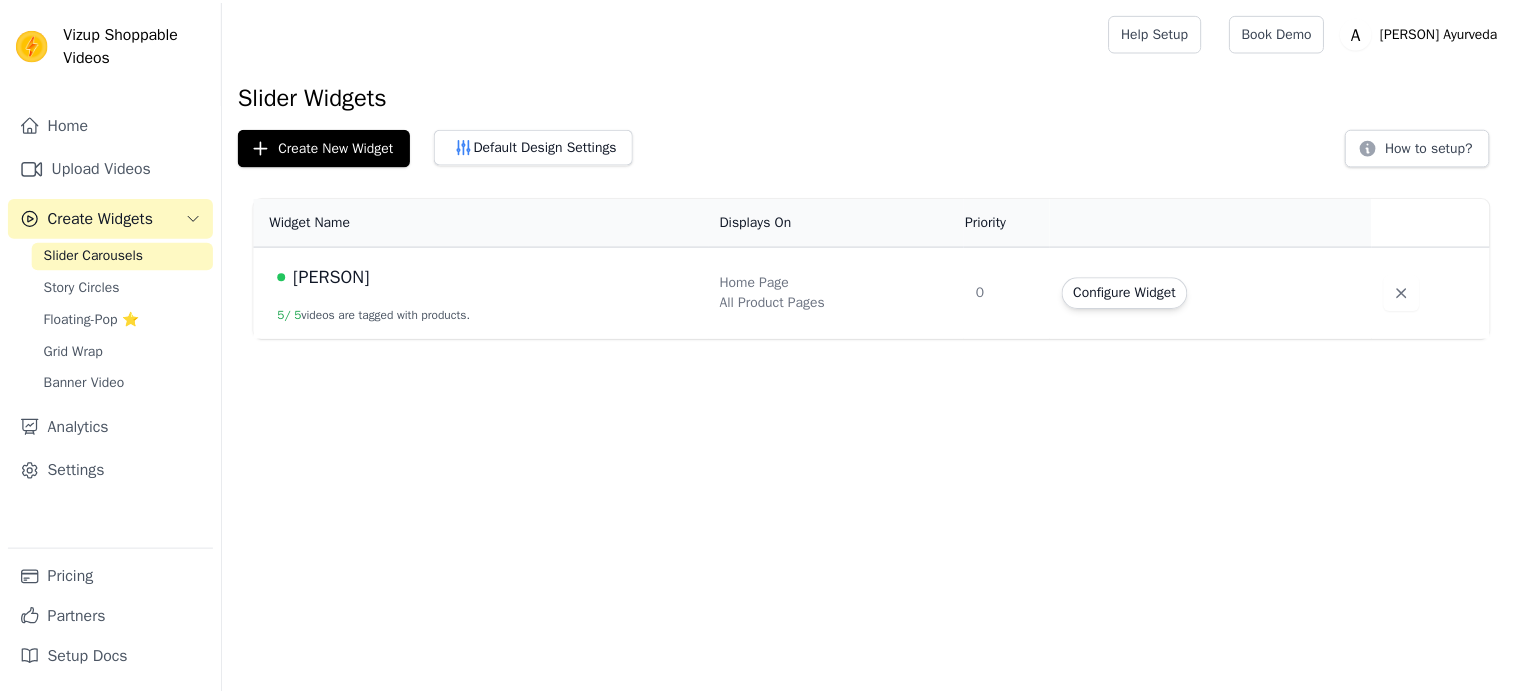 scroll, scrollTop: 0, scrollLeft: 0, axis: both 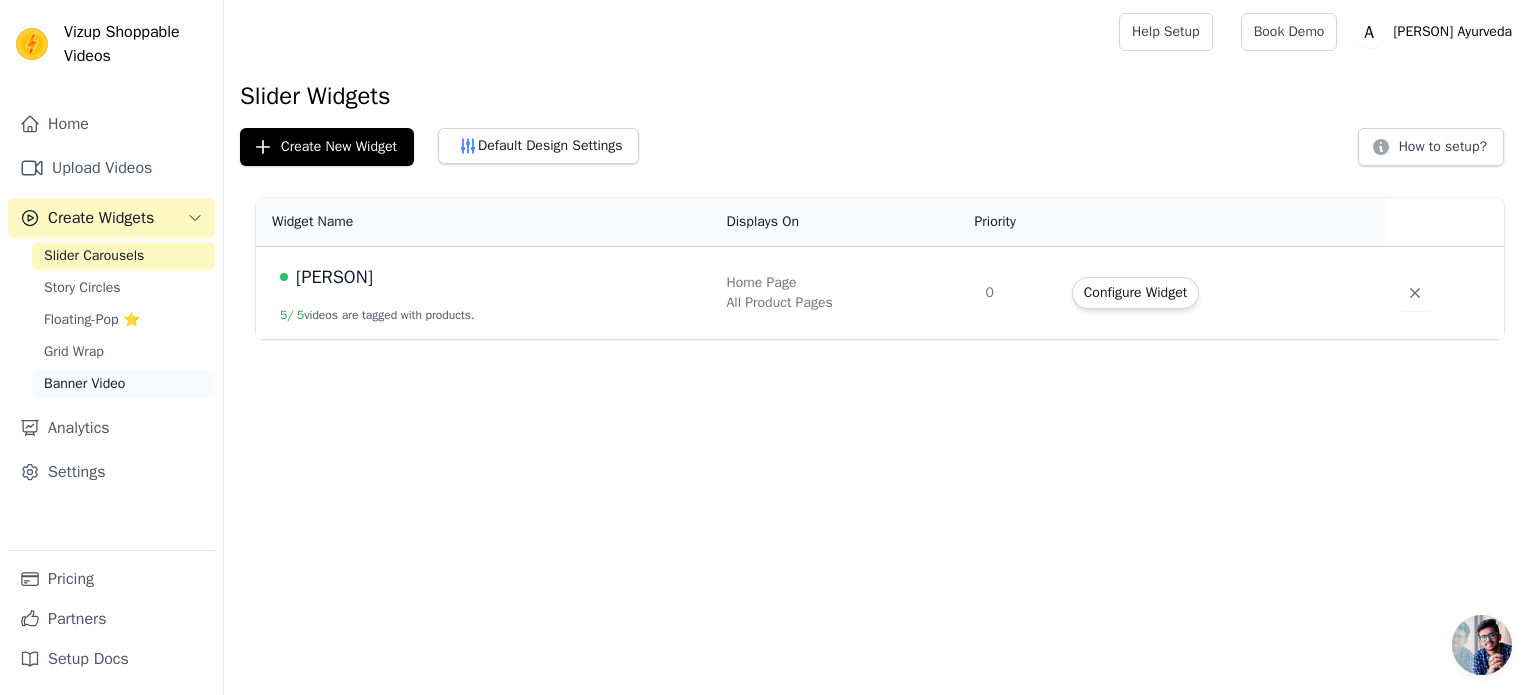 click on "Banner Video" at bounding box center (84, 384) 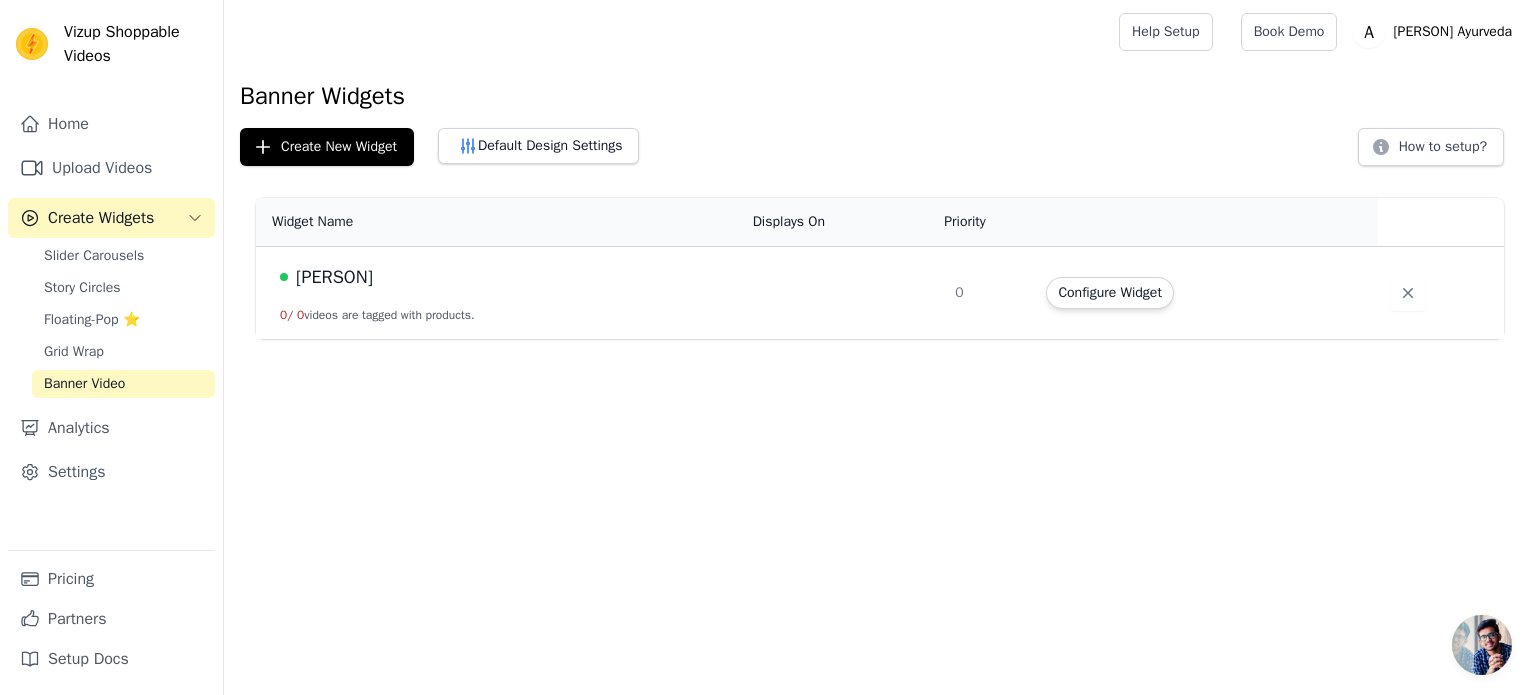 click on "[PERSON]" at bounding box center [334, 277] 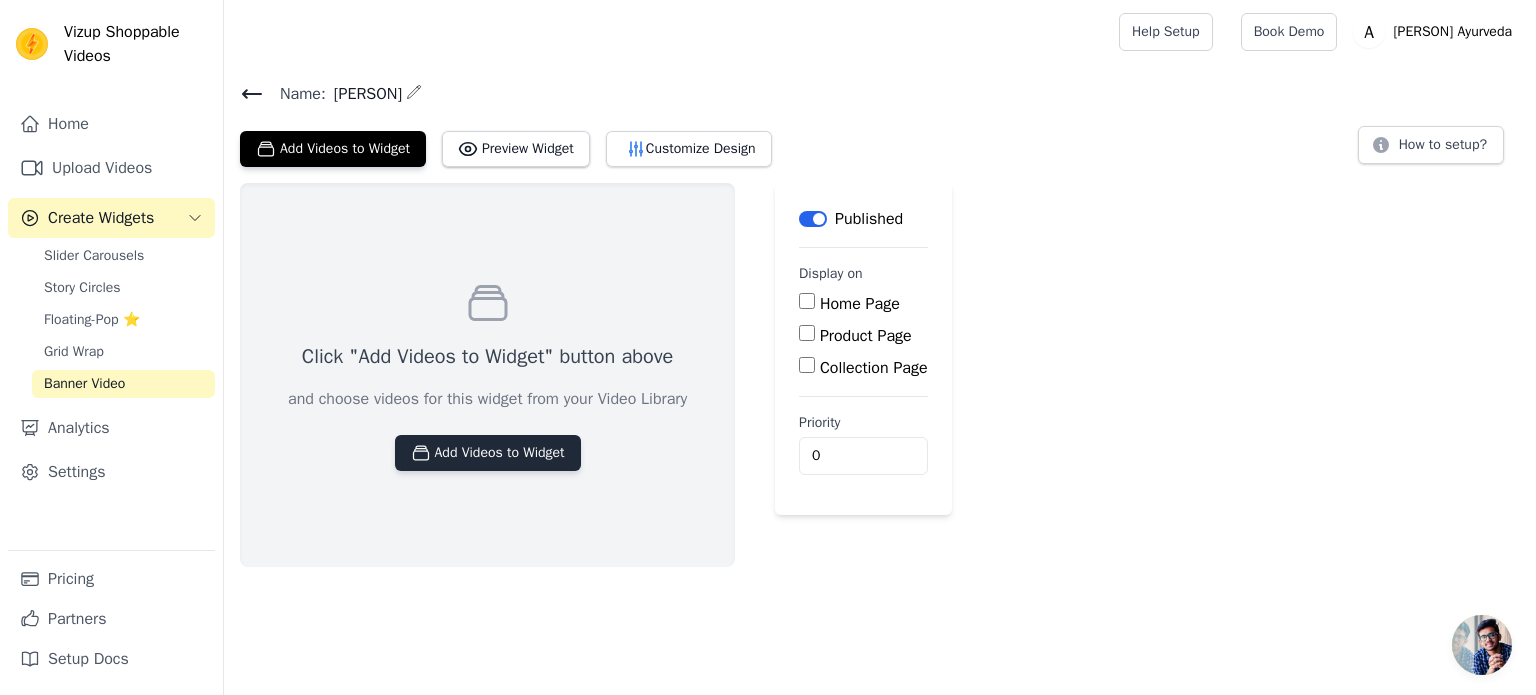 click on "Add Videos to Widget" at bounding box center (488, 453) 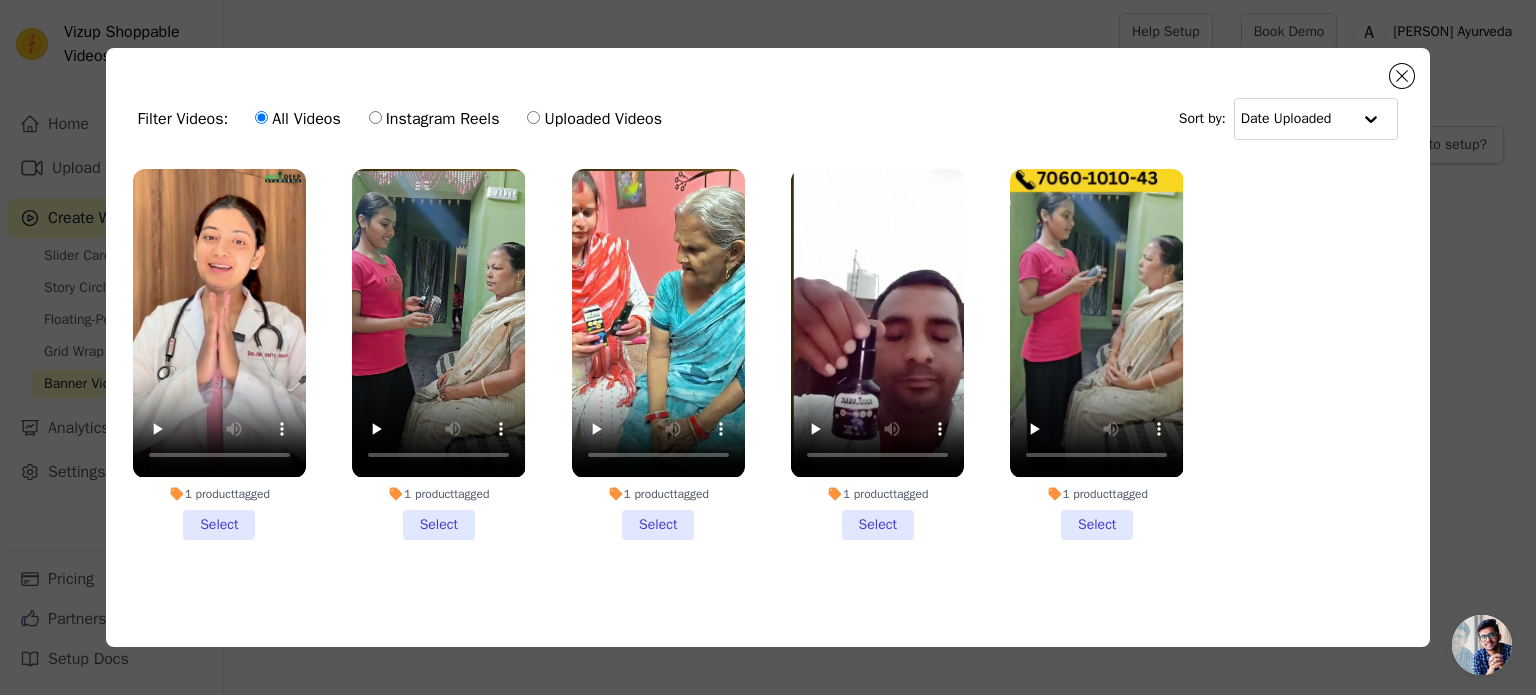 click on "1   product  tagged     Select" at bounding box center (219, 354) 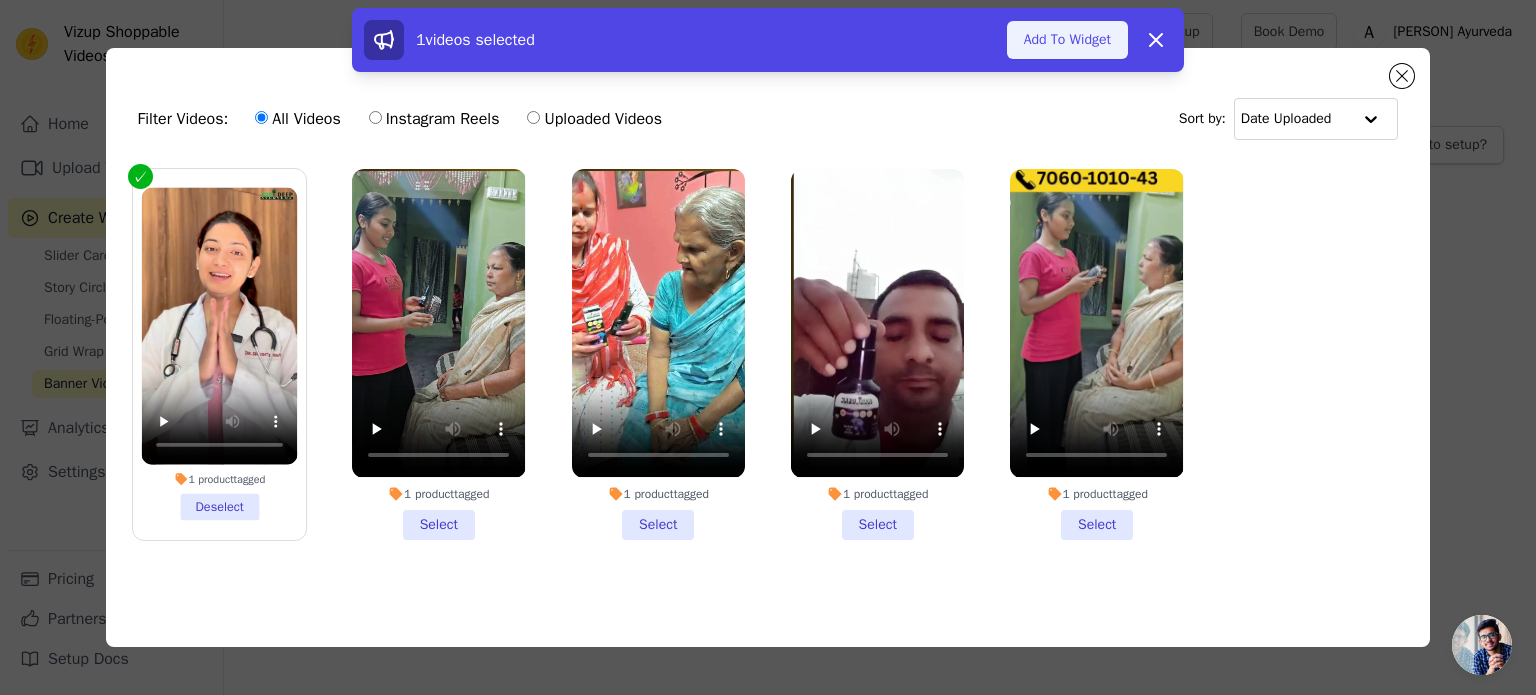 click on "Add To Widget" at bounding box center [1067, 40] 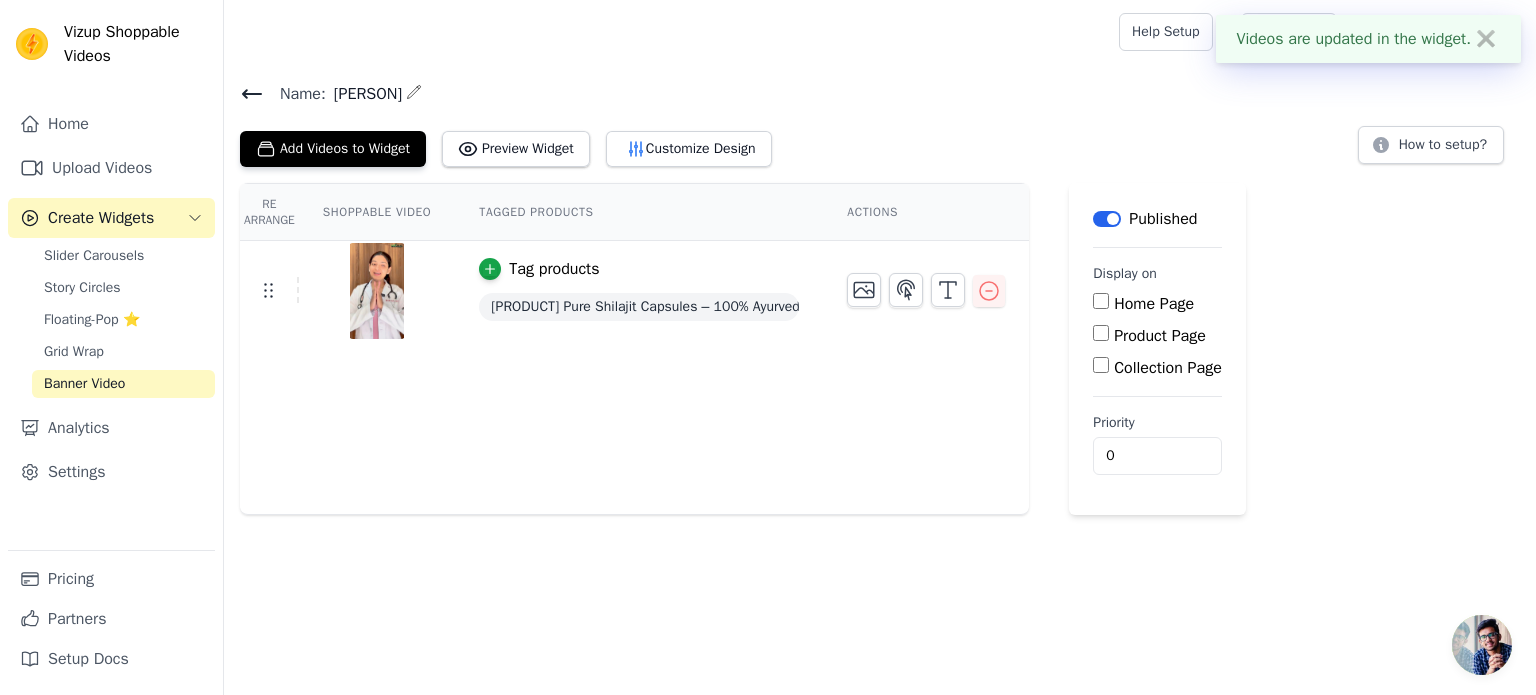 click on "Product Page" at bounding box center (1101, 333) 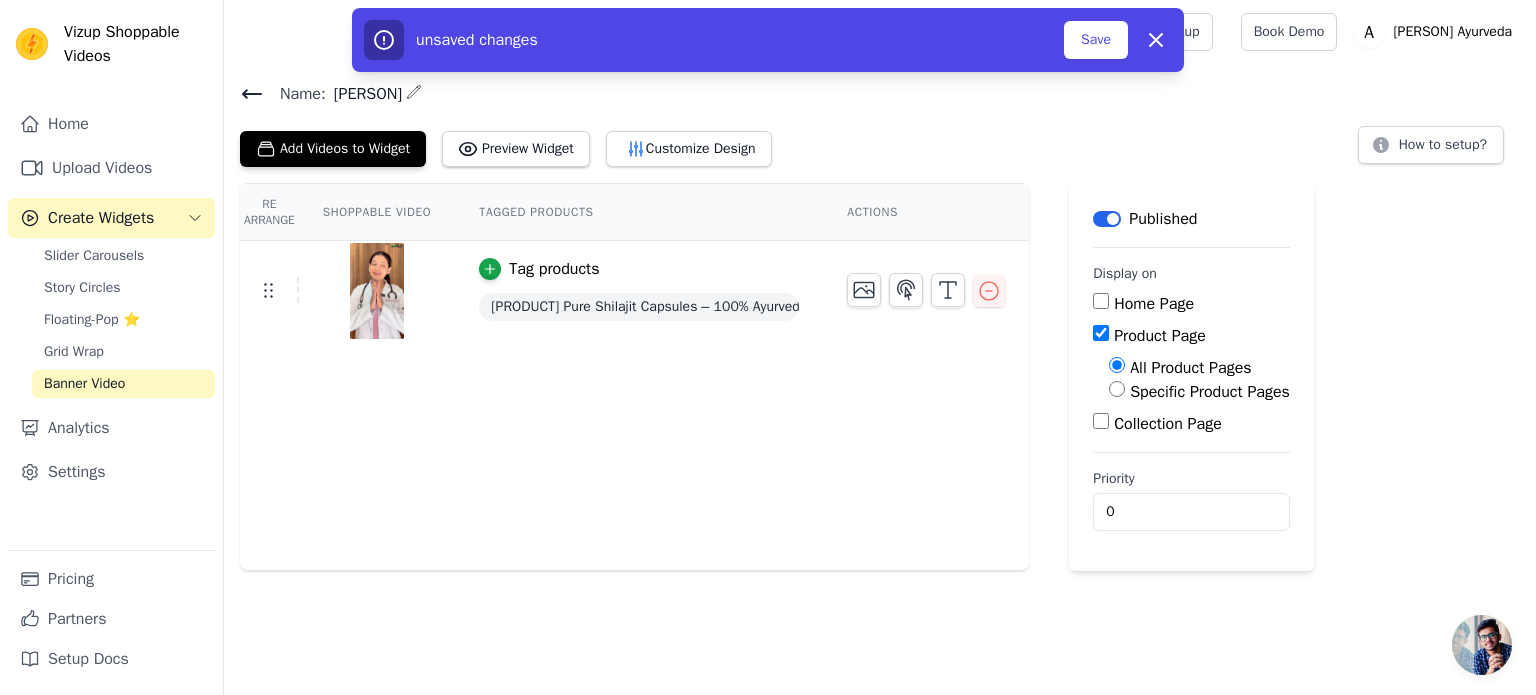 click on "Product Page" at bounding box center (1101, 333) 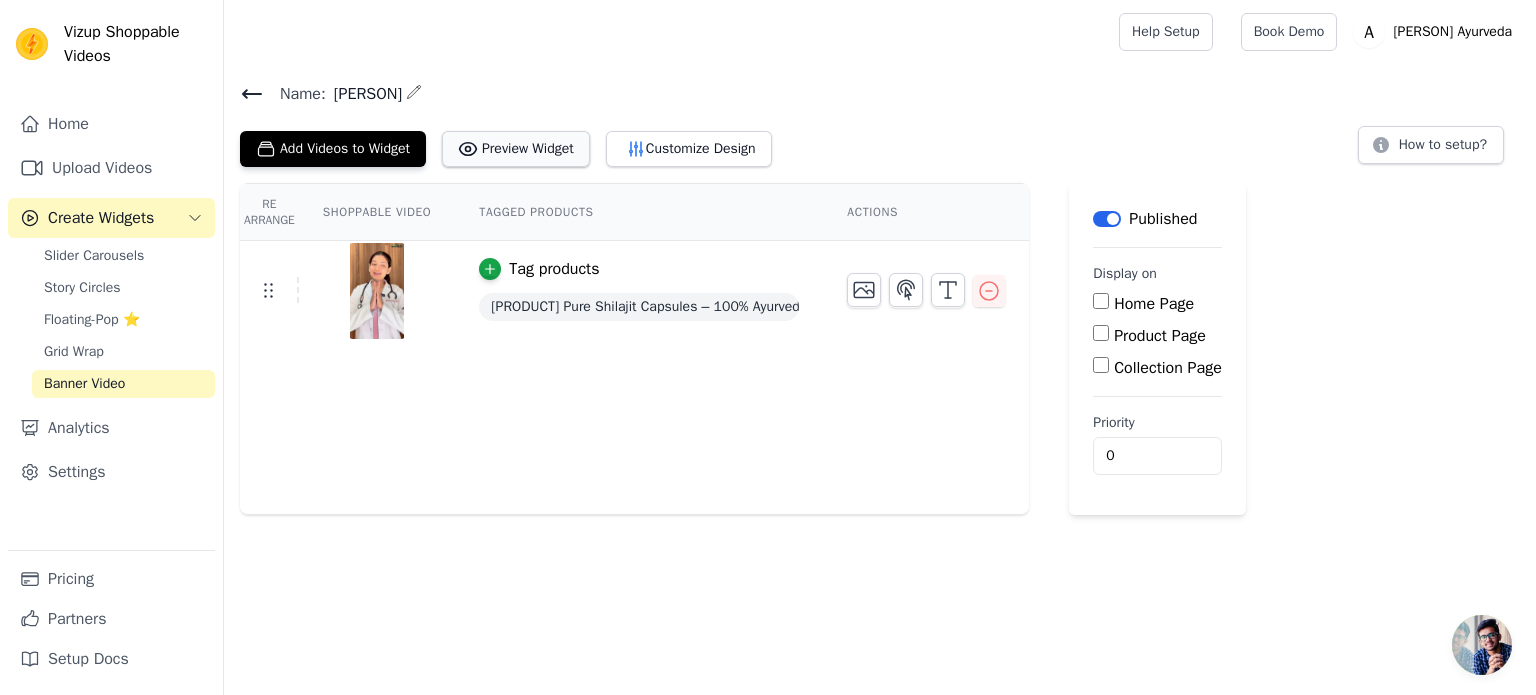 click on "Preview Widget" at bounding box center [516, 149] 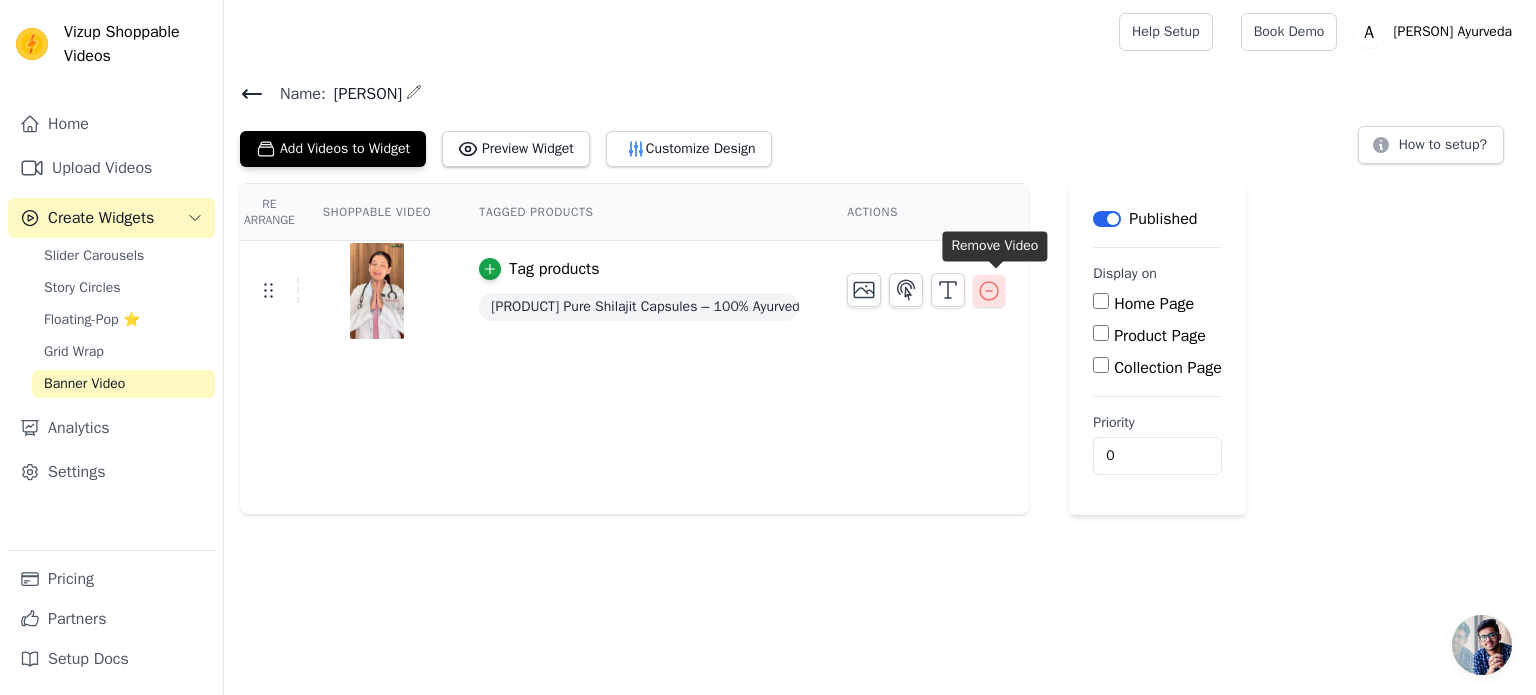 click 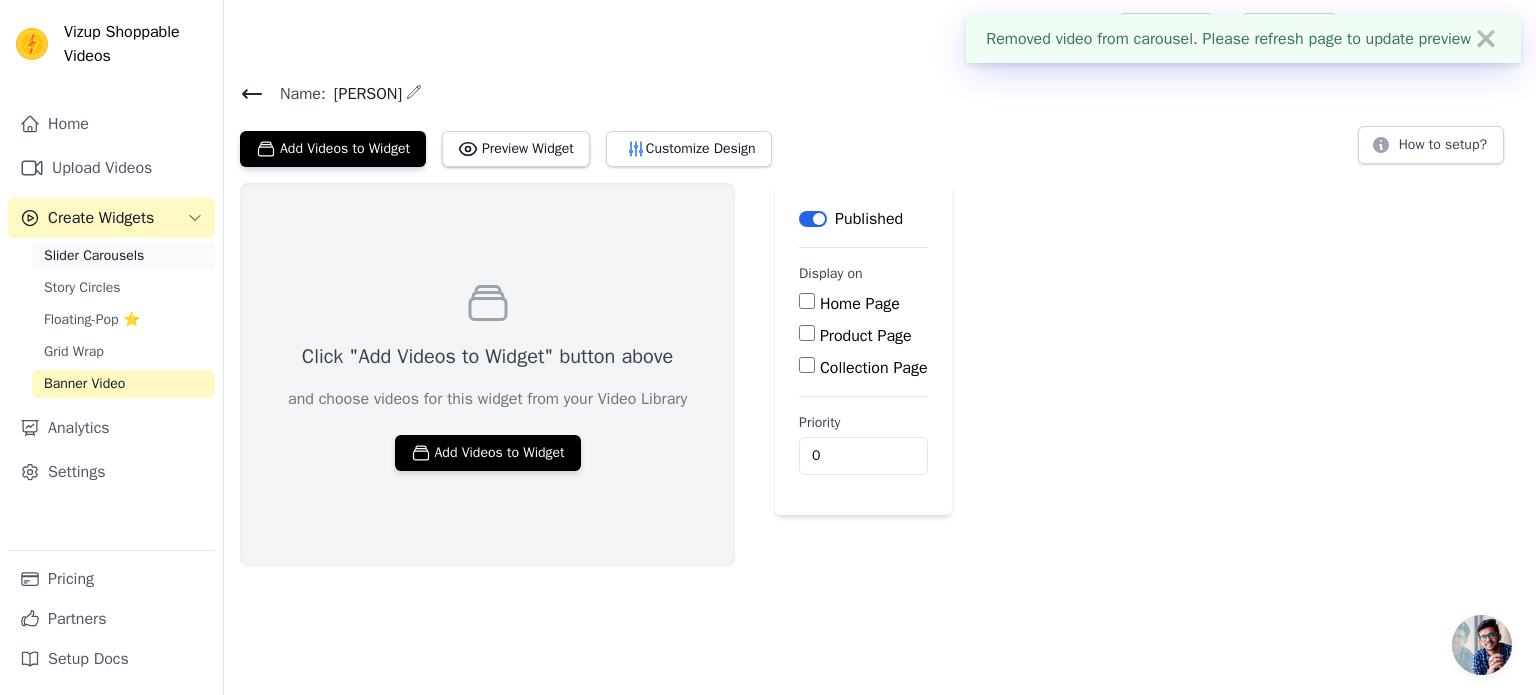 click on "Slider Carousels" at bounding box center [94, 256] 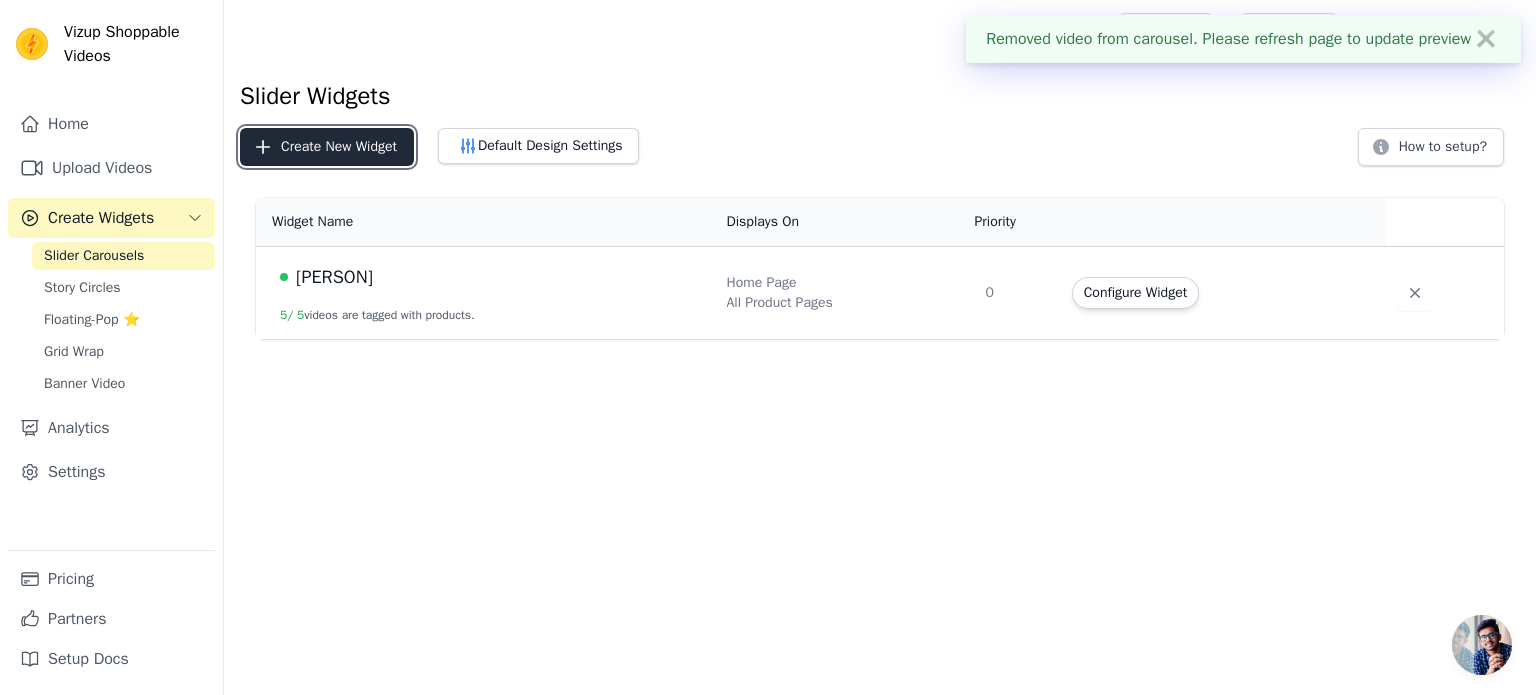 click on "Create New Widget" at bounding box center [327, 147] 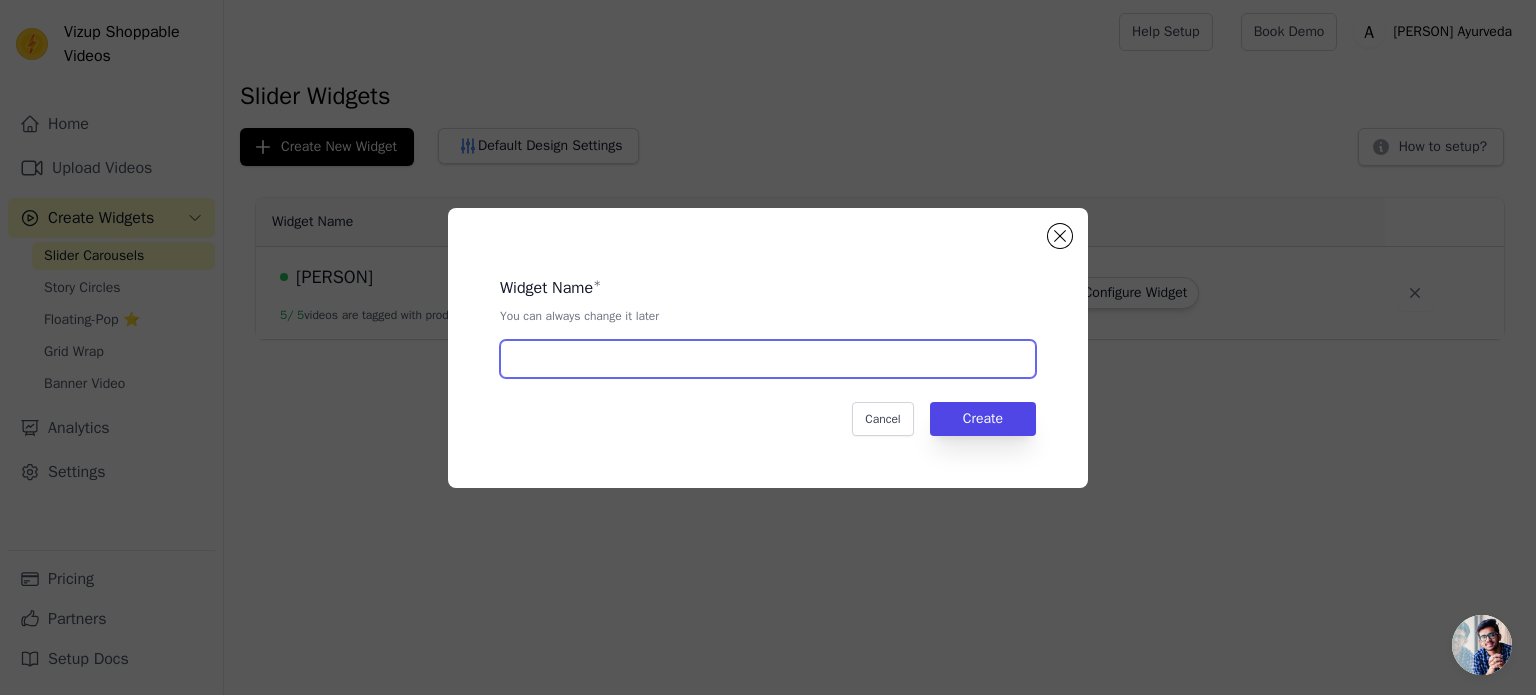 click at bounding box center [768, 359] 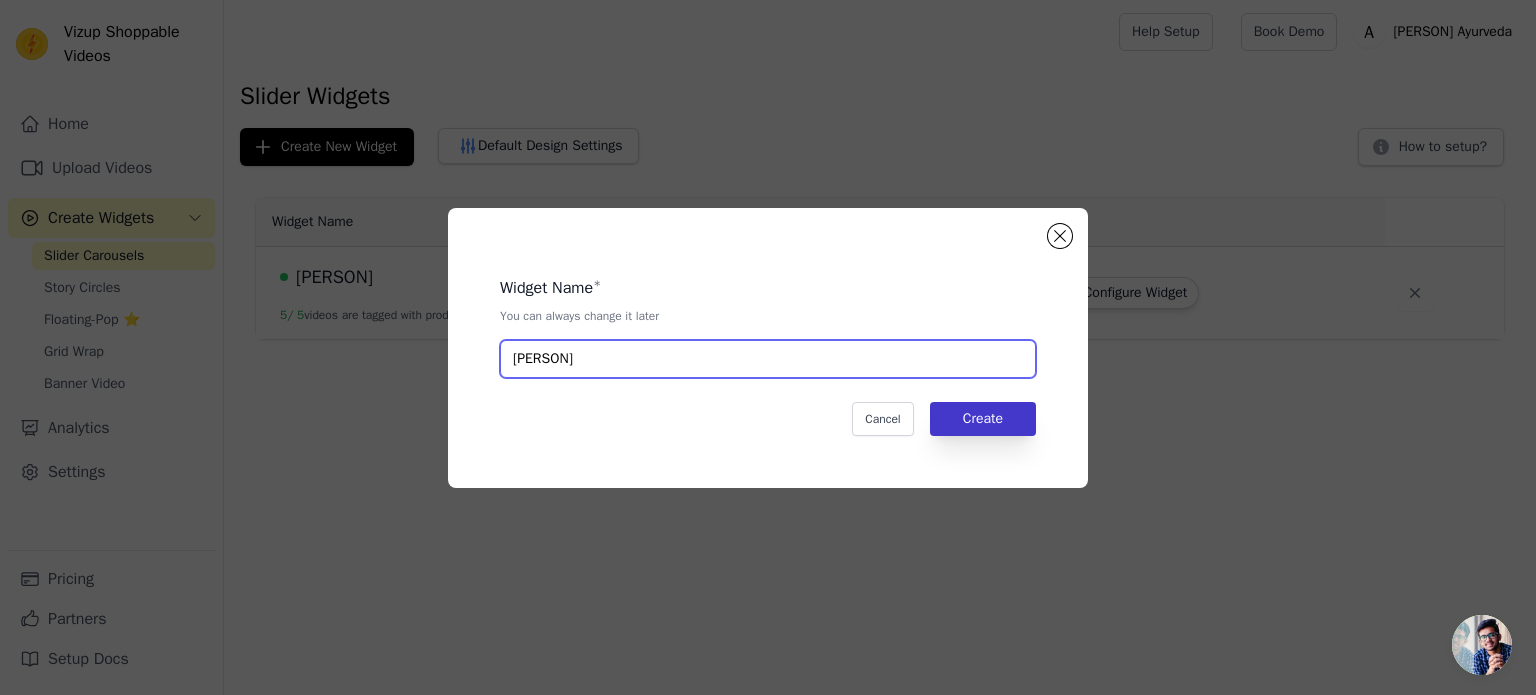 type on "shilajit" 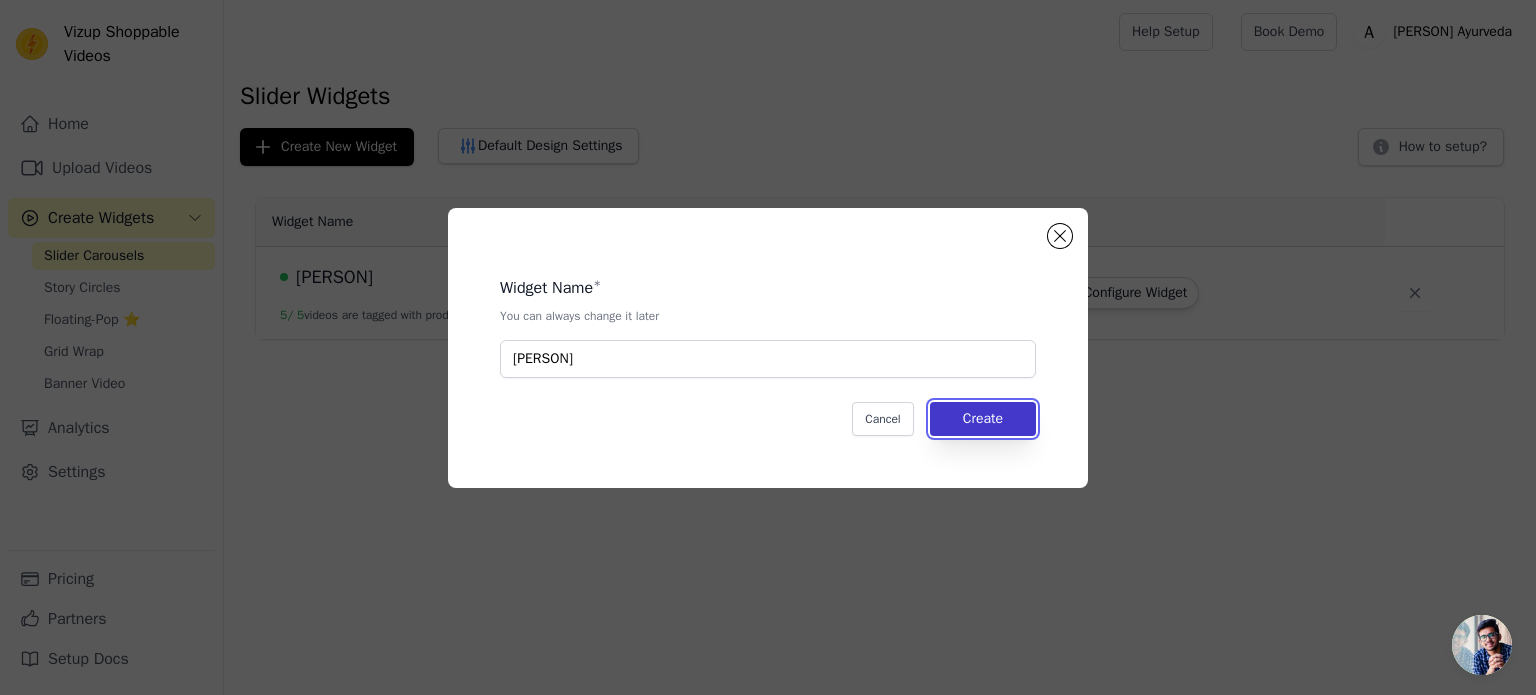 click on "Create" at bounding box center (983, 419) 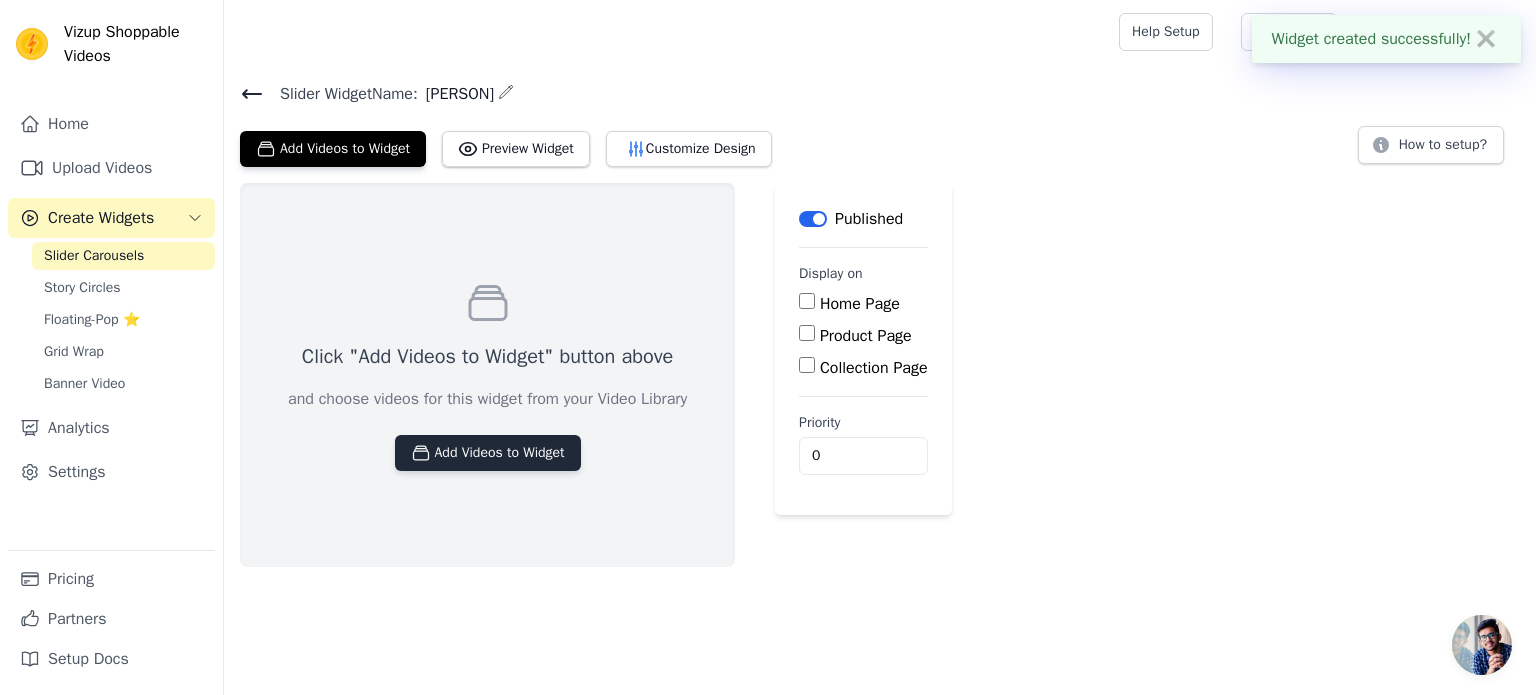click on "Add Videos to Widget" at bounding box center (488, 453) 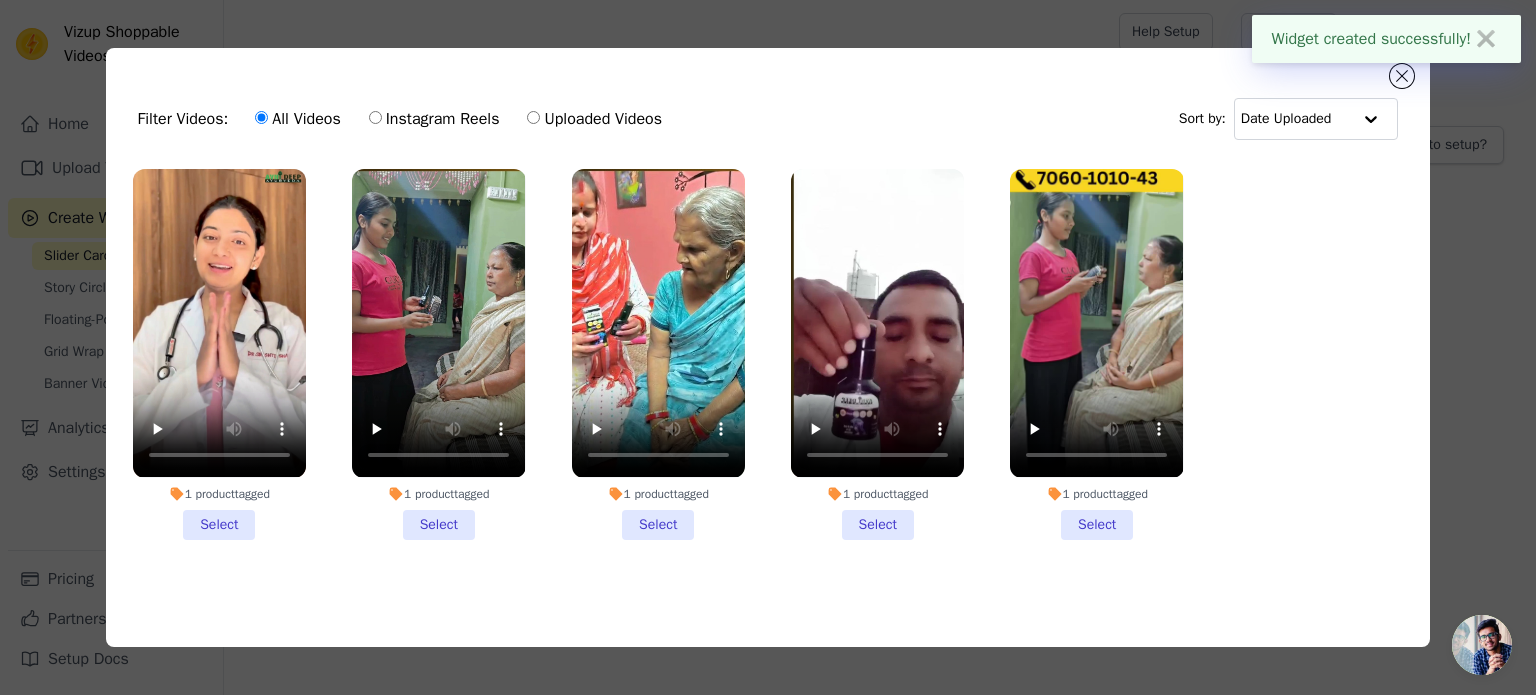 click on "1   product  tagged     Select" at bounding box center [219, 354] 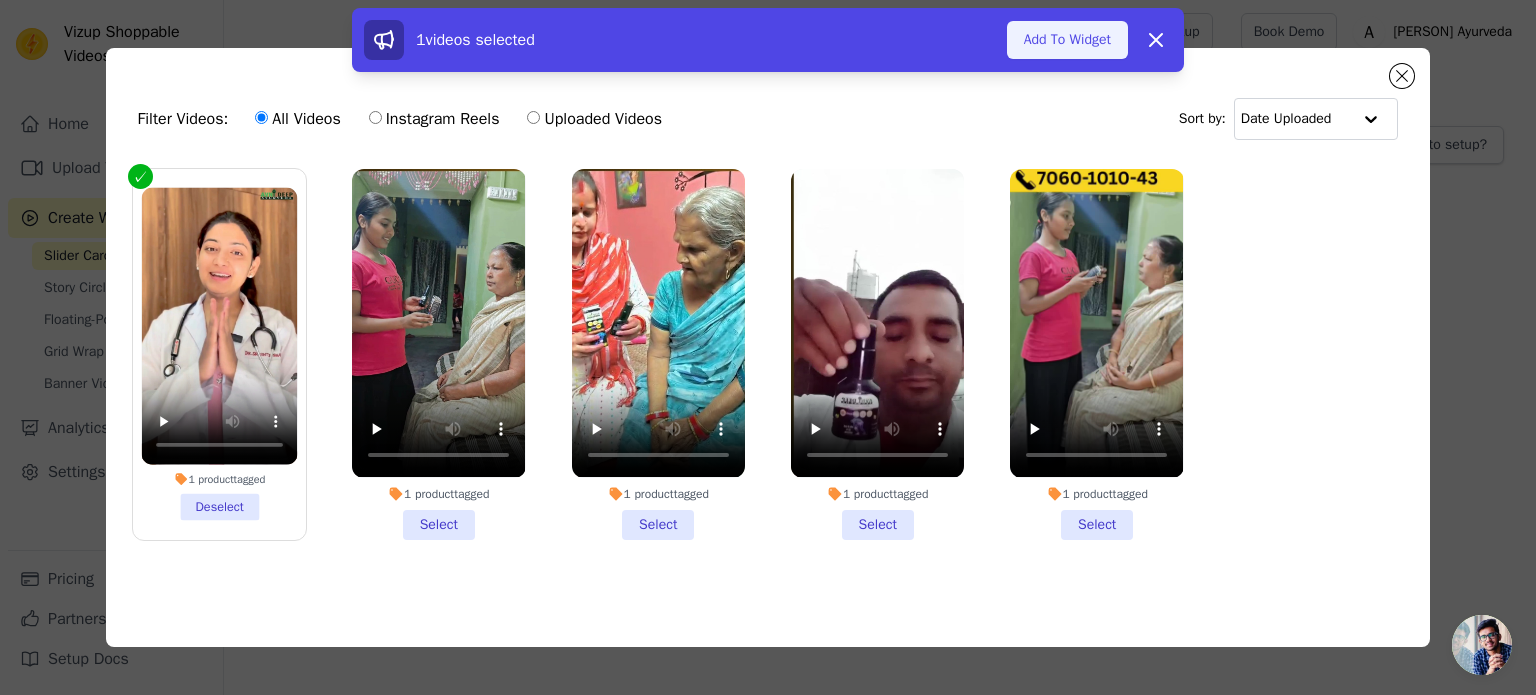 click on "Add To Widget" at bounding box center (1067, 40) 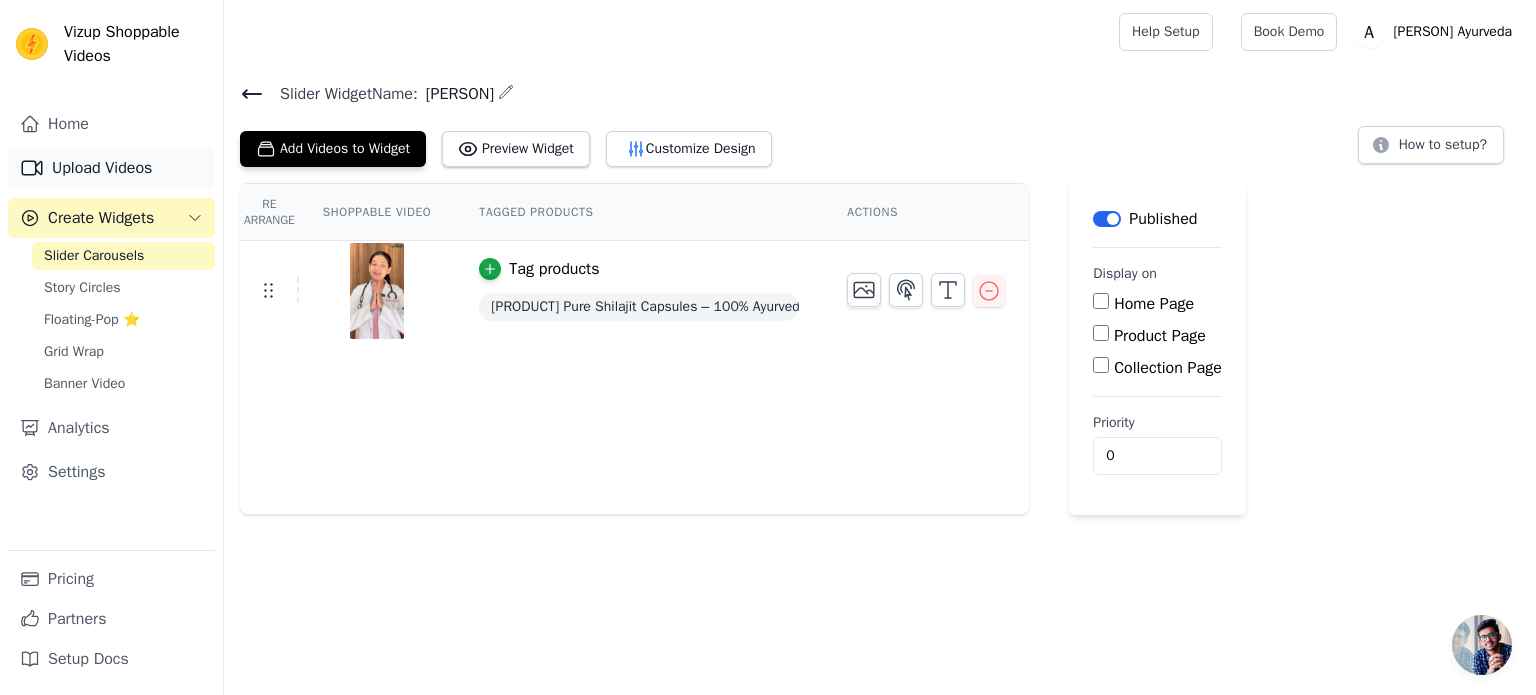 click on "Upload Videos" at bounding box center (111, 168) 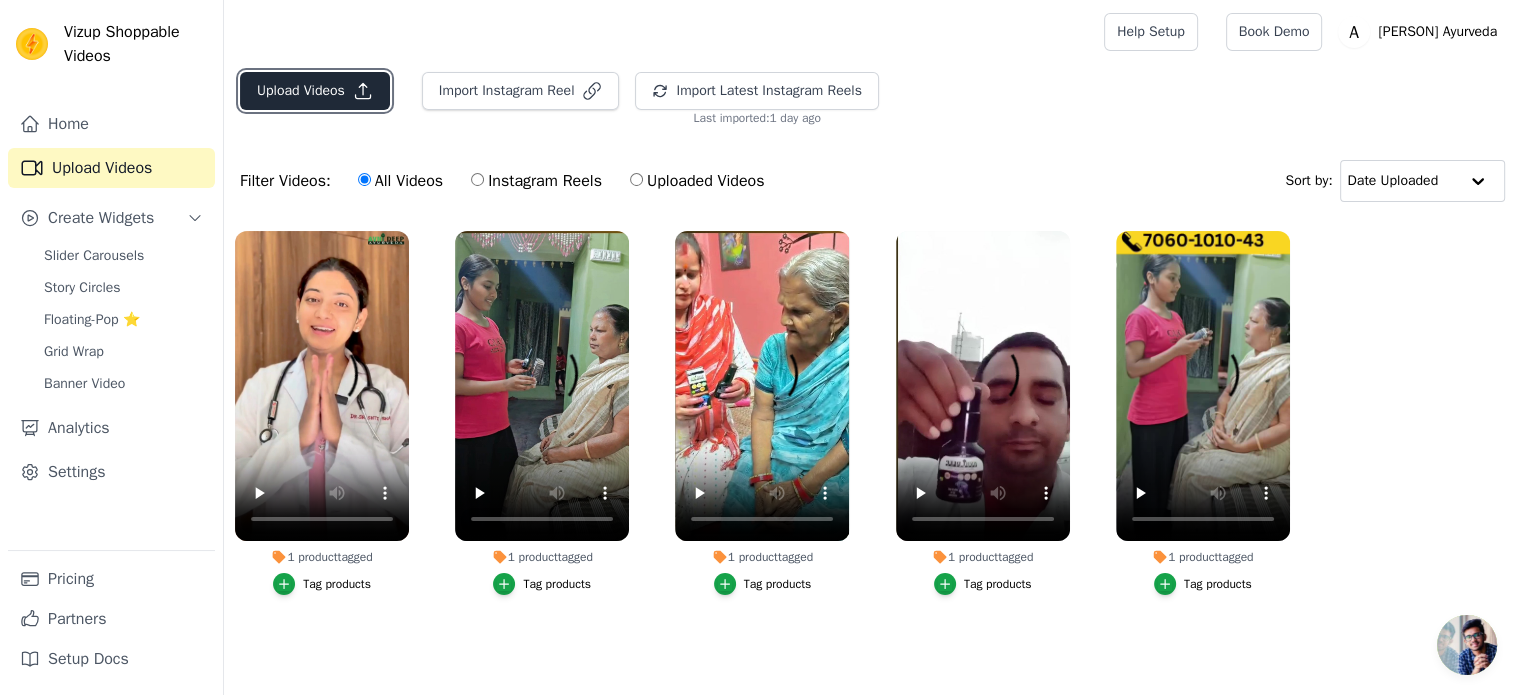 click on "Upload Videos" at bounding box center [315, 91] 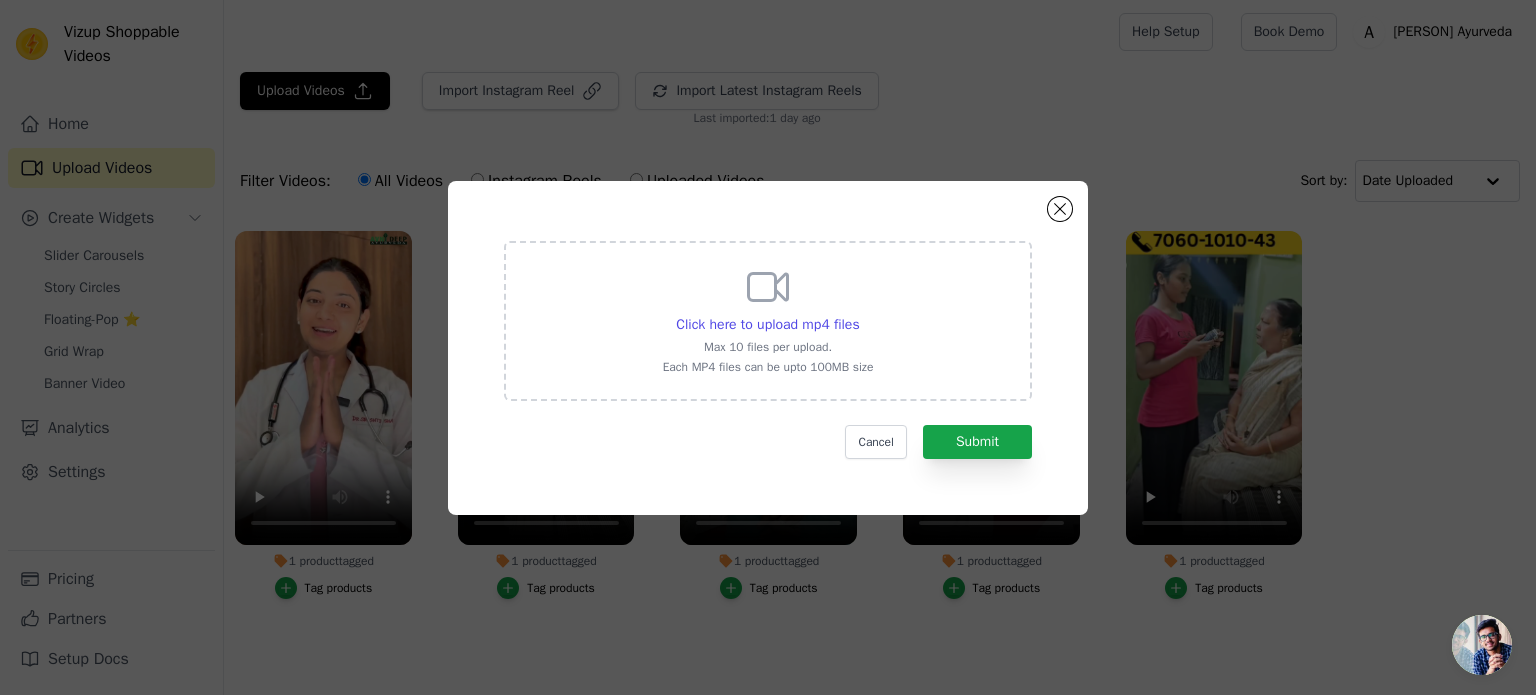 click on "Click here to upload mp4 files     Max 10 files per upload.   Each MP4 files can be upto 100MB size" at bounding box center [768, 319] 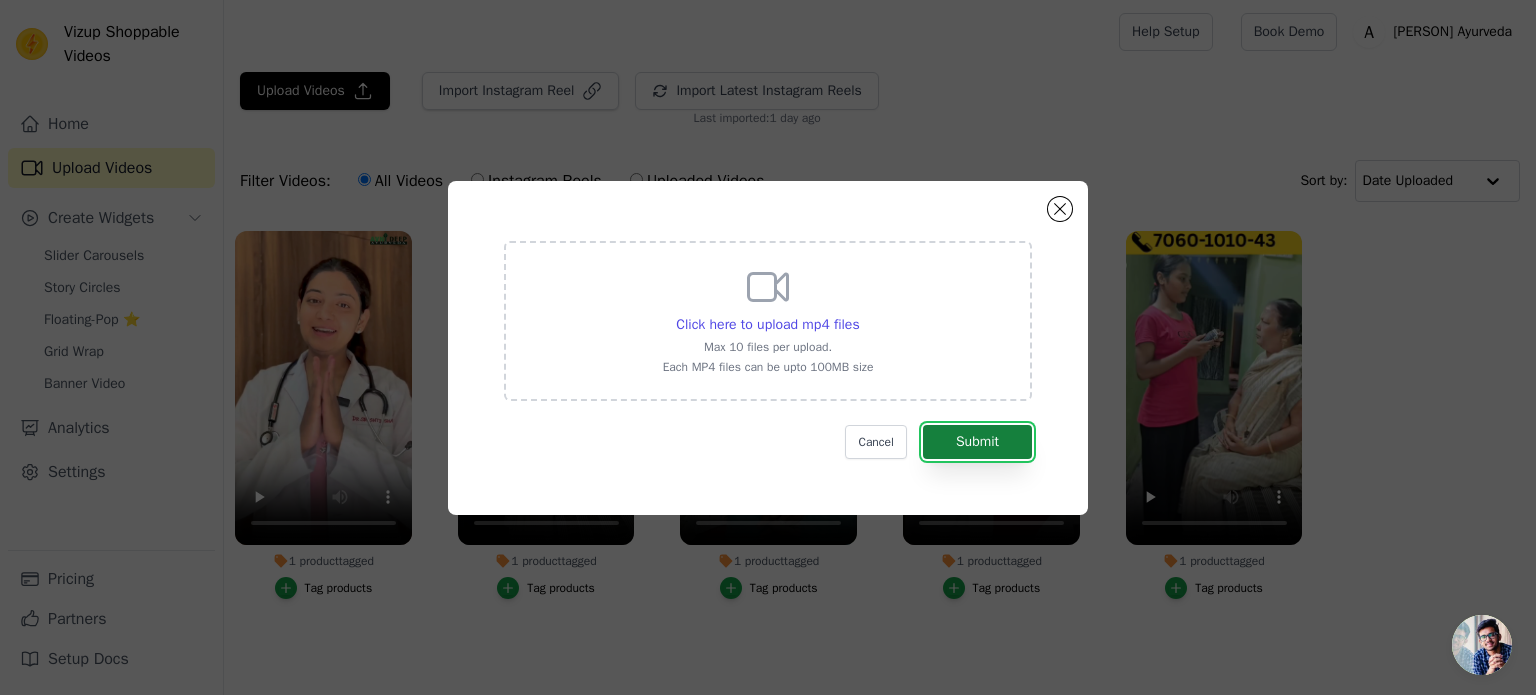 click on "Submit" at bounding box center [977, 442] 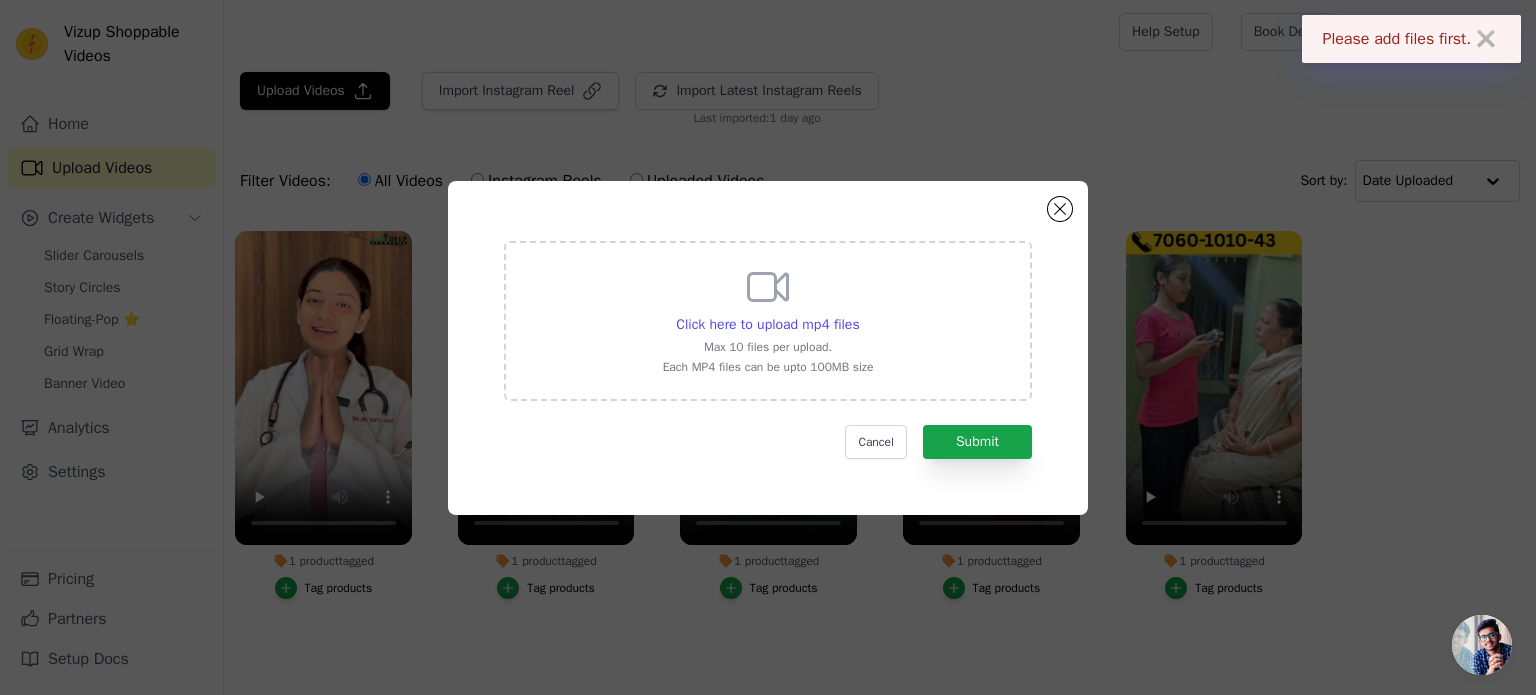 click on "✖" at bounding box center (1486, 39) 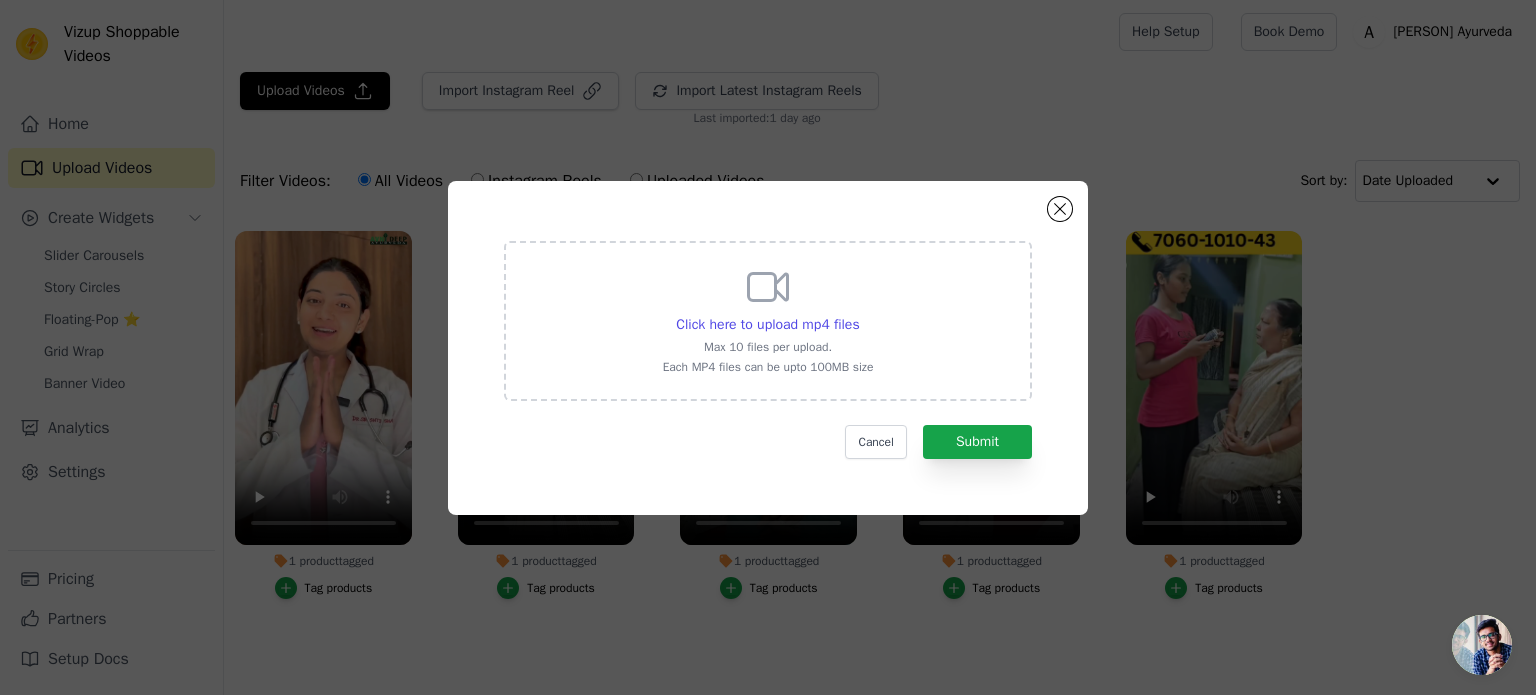 click on "Click here to upload mp4 files     Max 10 files per upload.   Each MP4 files can be upto 100MB size" at bounding box center [768, 319] 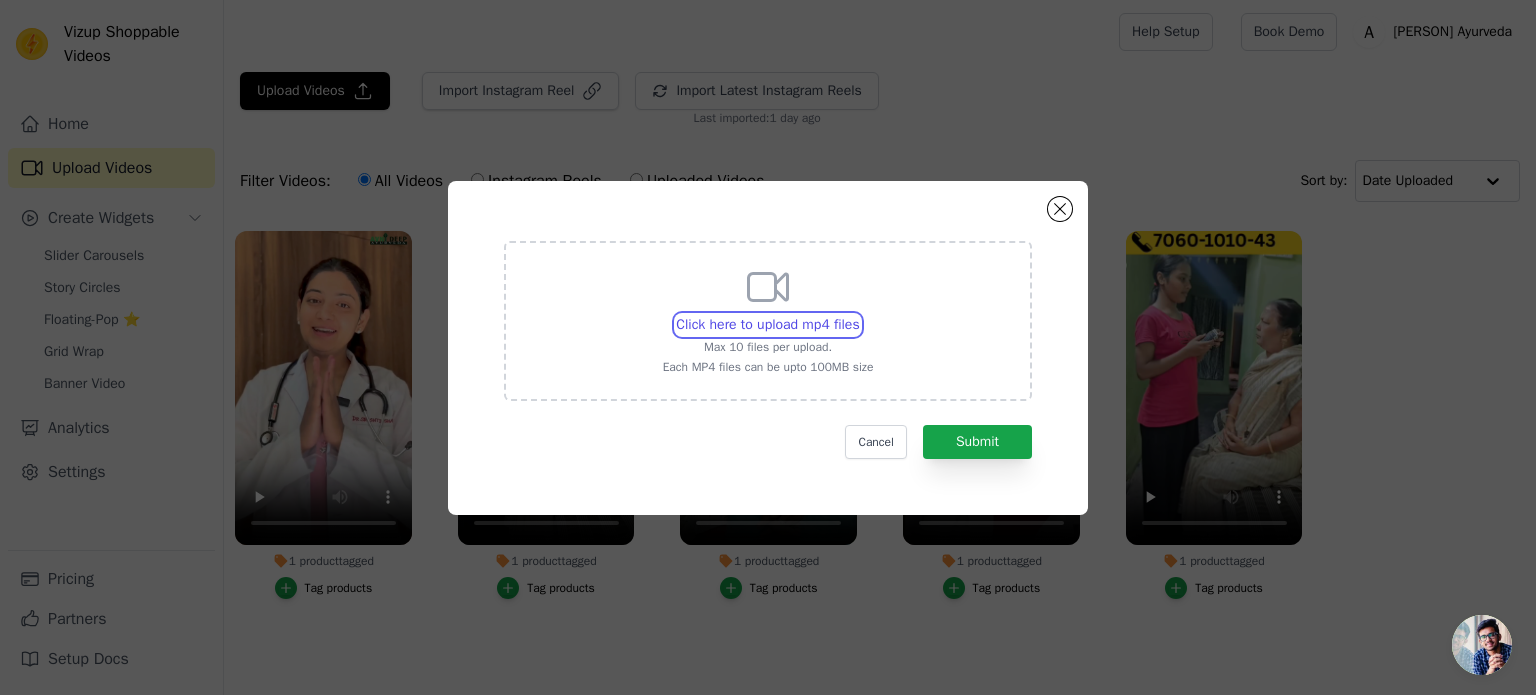 click on "Click here to upload mp4 files     Max 10 files per upload.   Each MP4 files can be upto 100MB size" at bounding box center [859, 314] 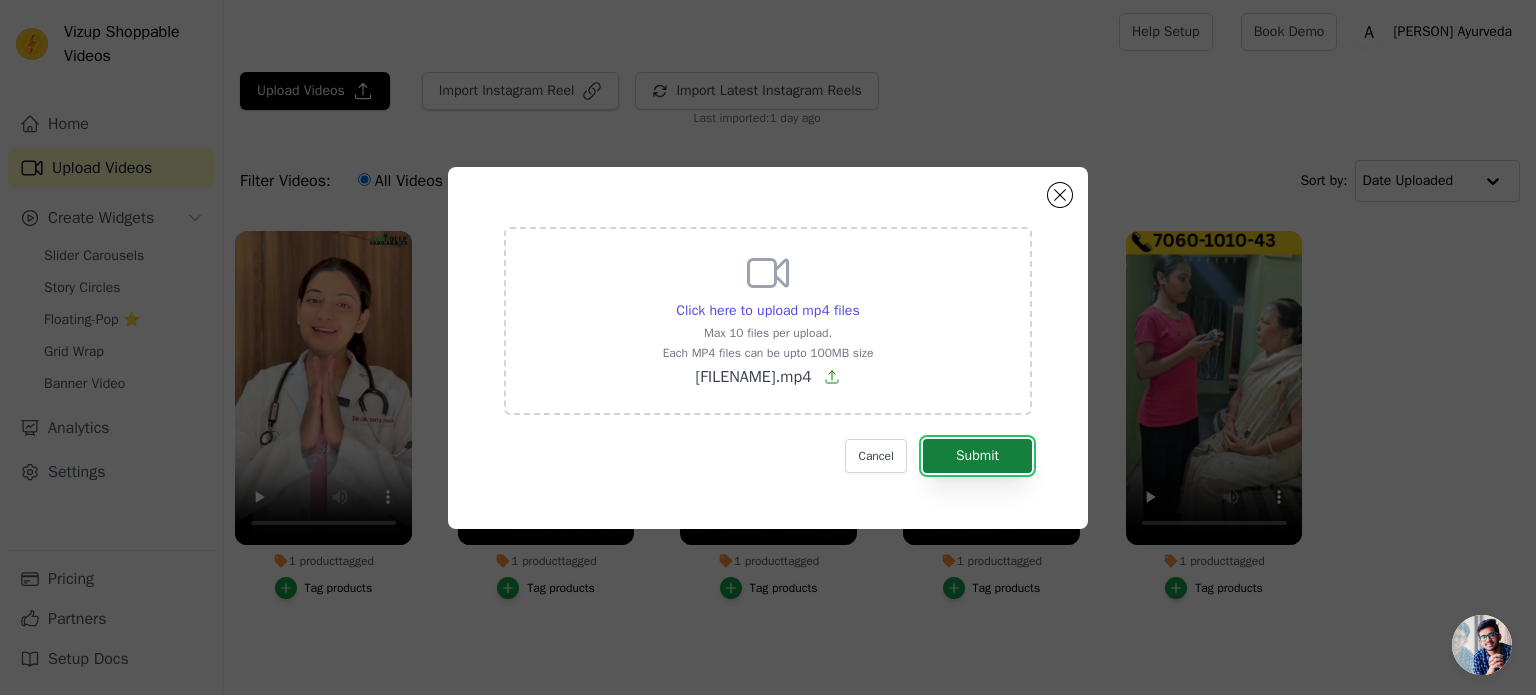 click on "Submit" at bounding box center [977, 456] 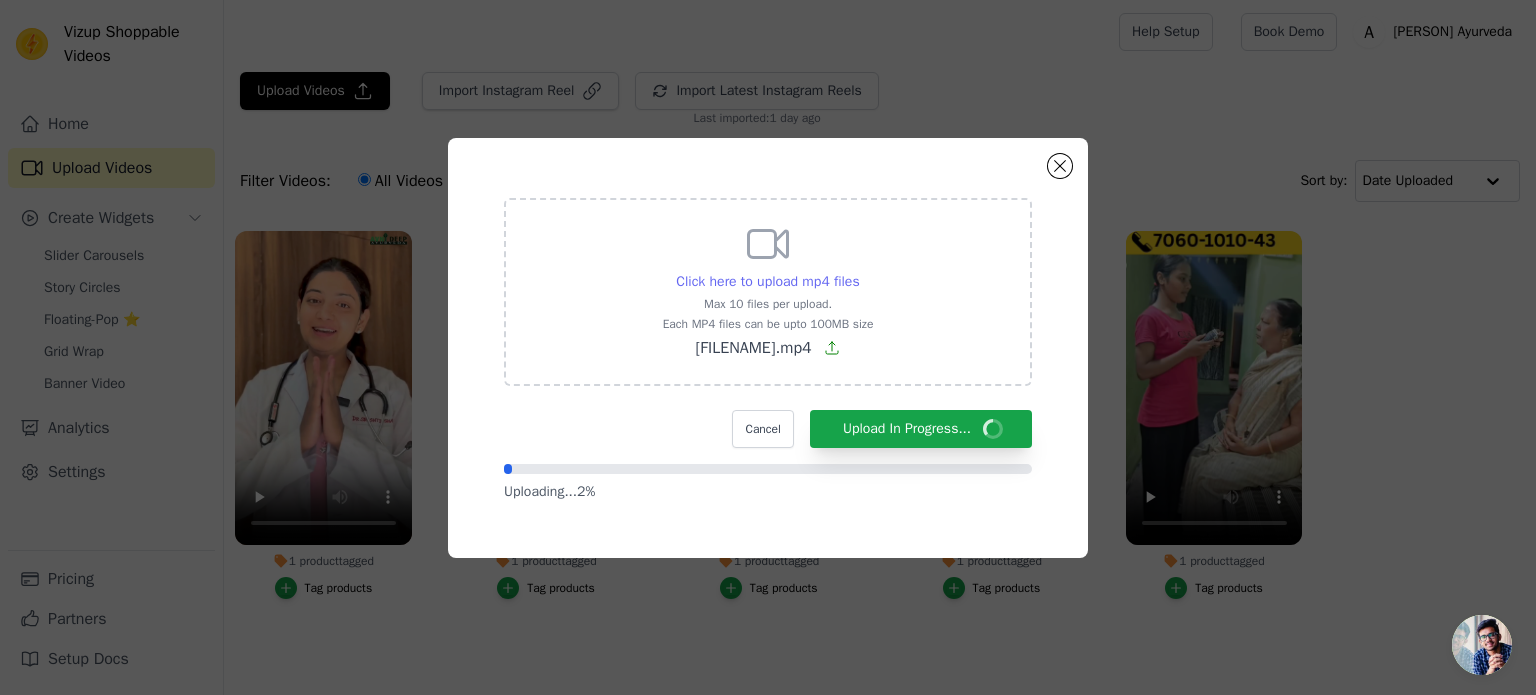 click on "Click here to upload mp4 files" at bounding box center [767, 281] 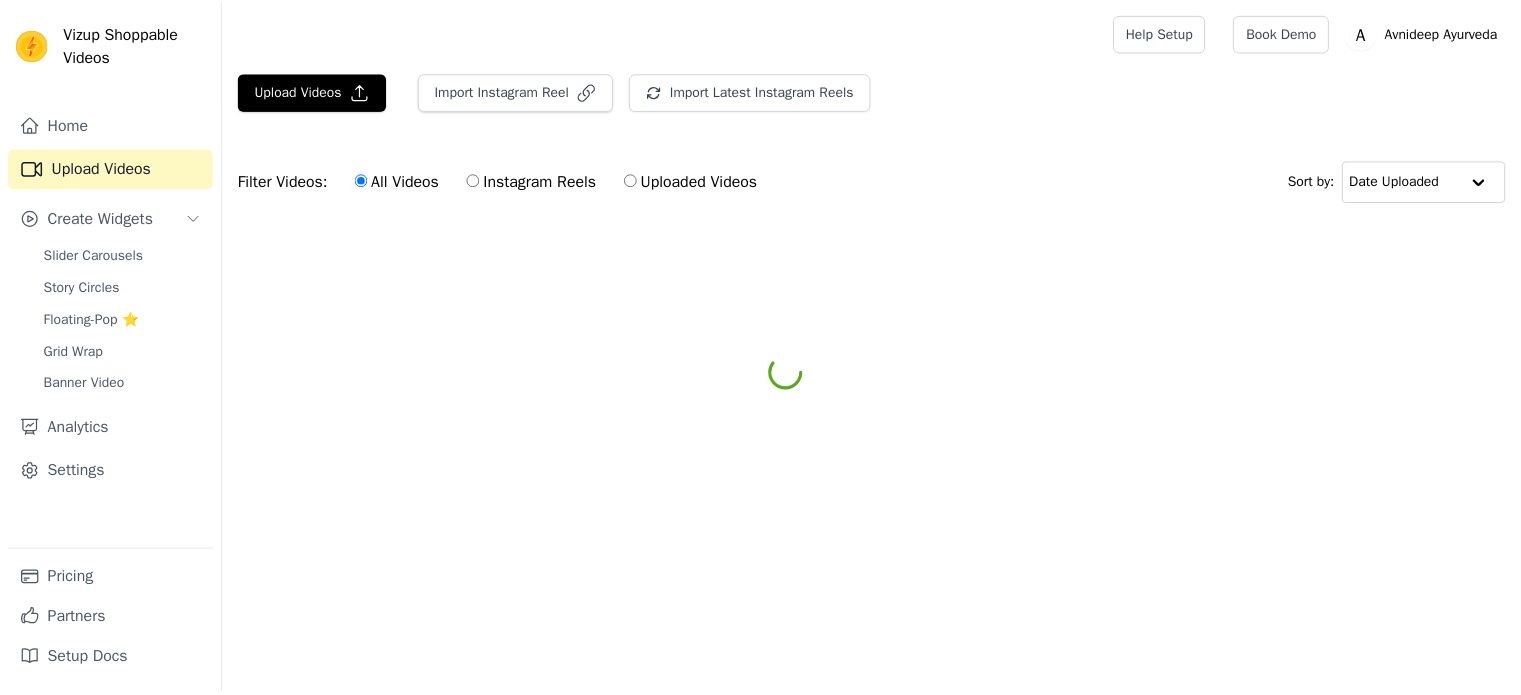 scroll, scrollTop: 0, scrollLeft: 0, axis: both 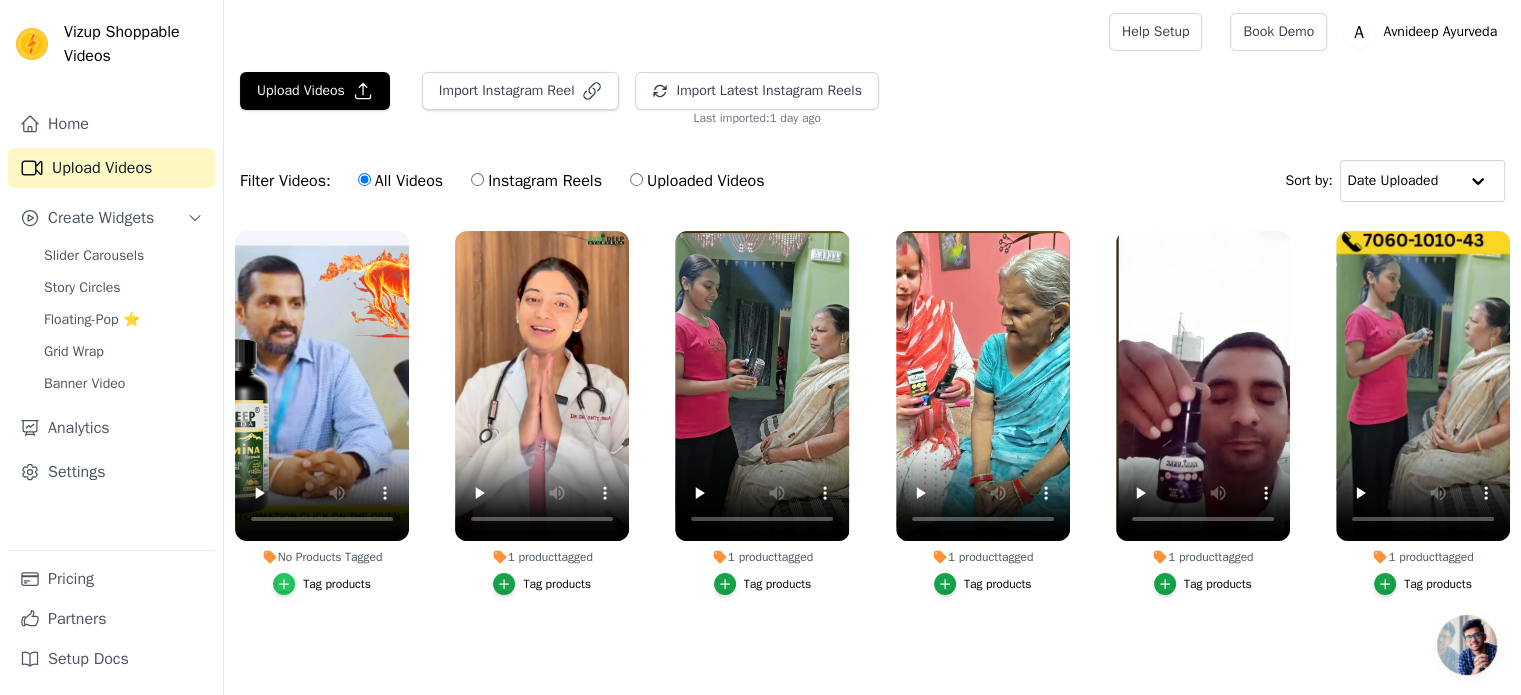 click 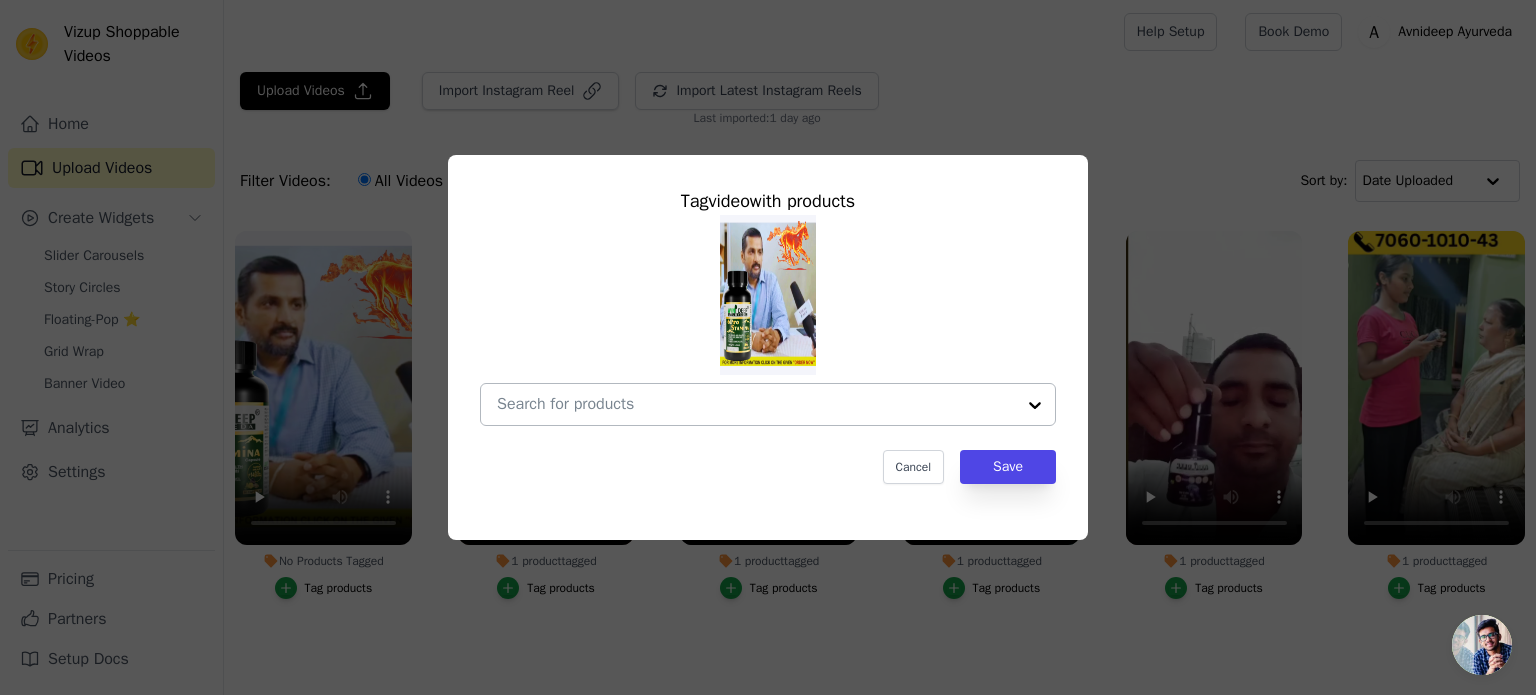 click on "No Products Tagged     Tag  video  with products                         Cancel   Save     Tag products" at bounding box center (756, 404) 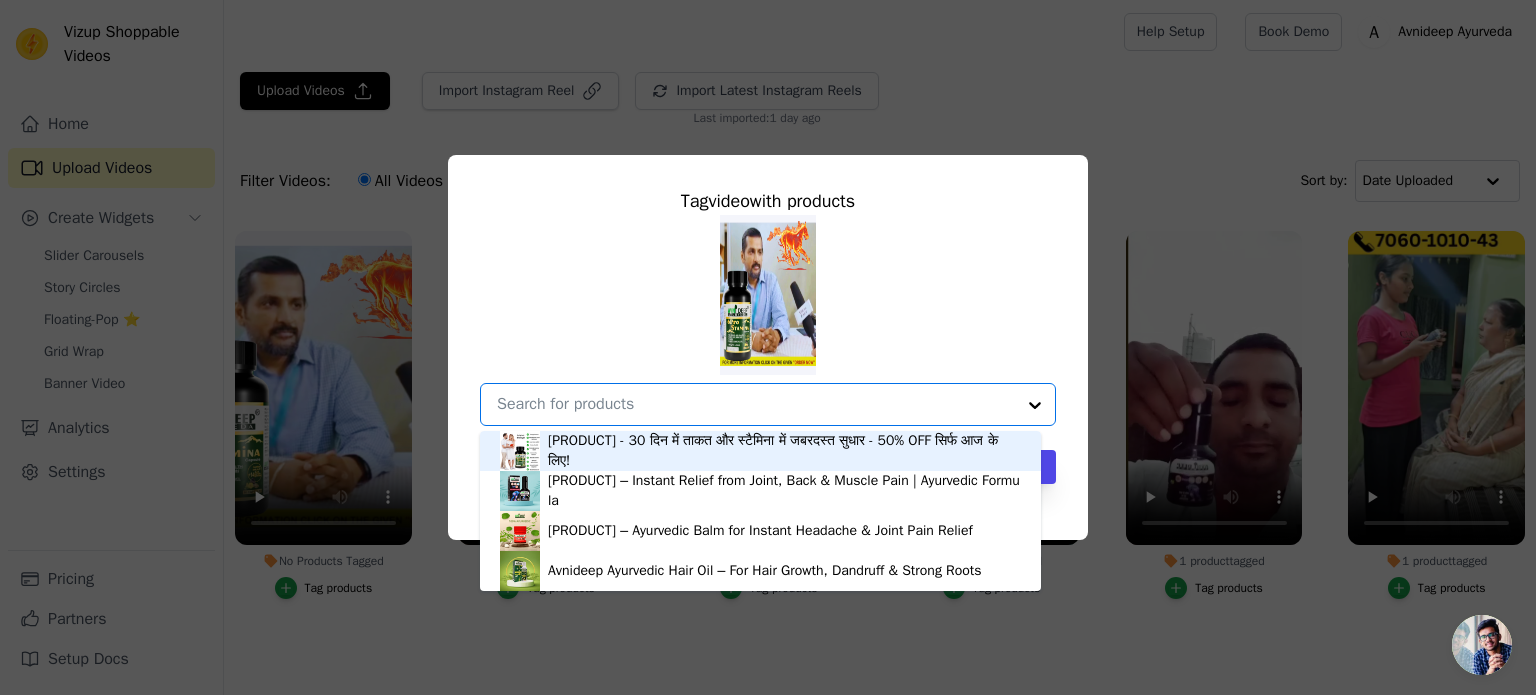 click on "[PRODUCT] - 30 दिन में ताकत और स्टैमिना में जबरदस्त सुधार - 50% OFF सिर्फ आज के लिए!" at bounding box center (784, 451) 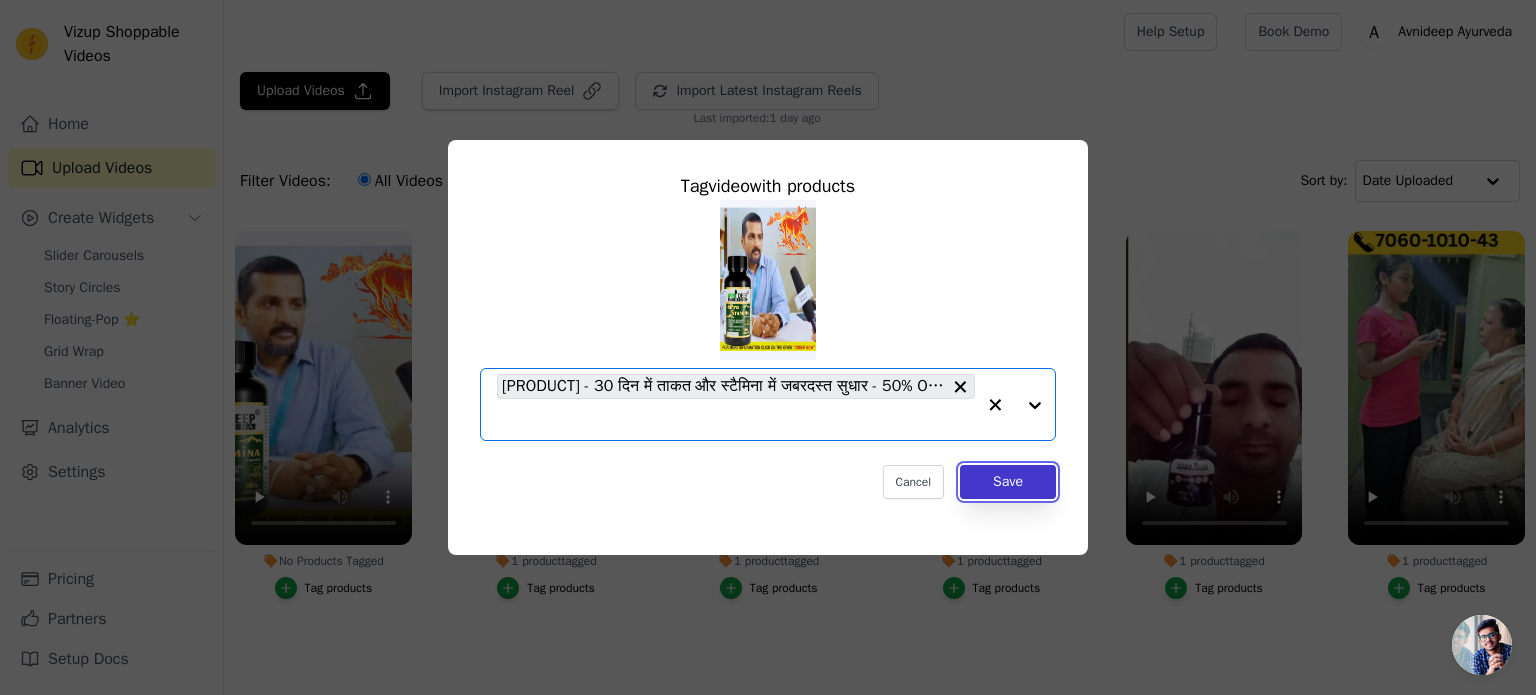 click on "Save" at bounding box center (1008, 482) 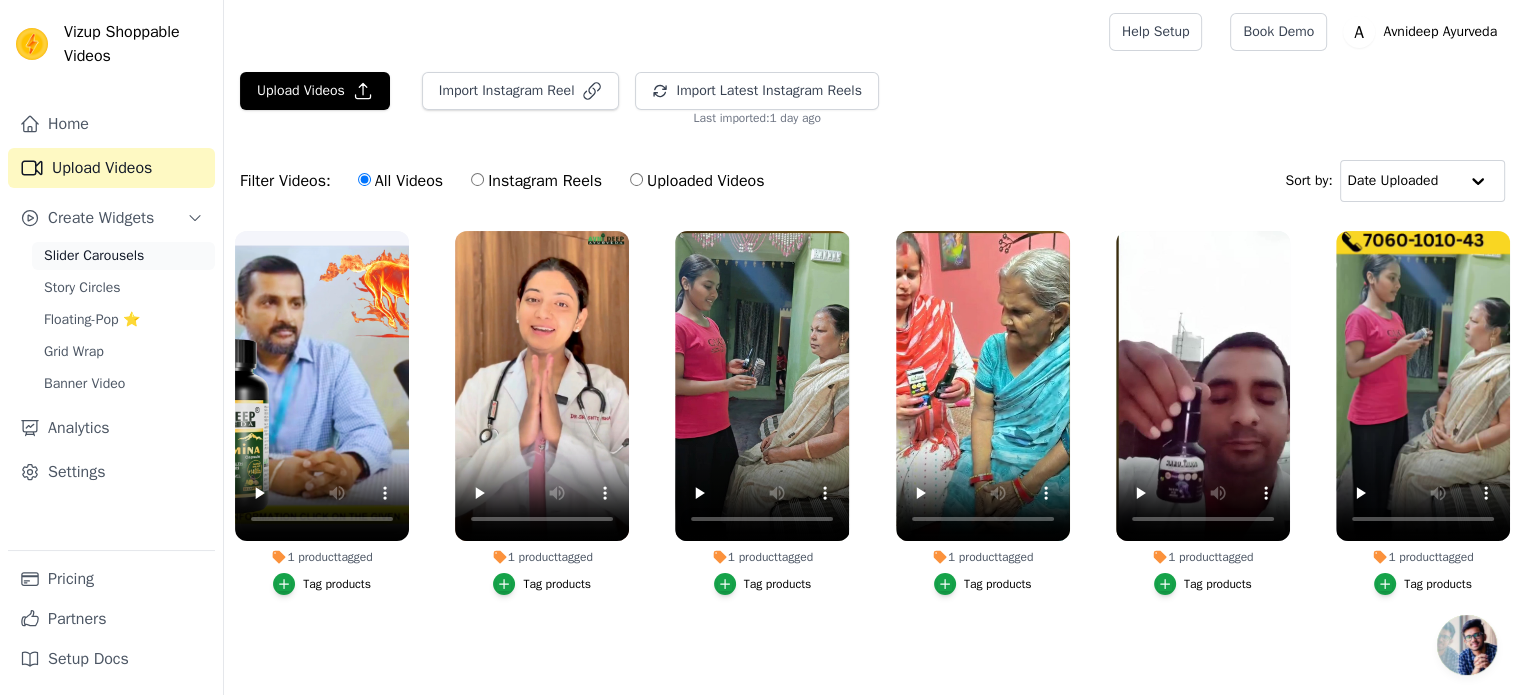 click on "Slider Carousels" at bounding box center [94, 256] 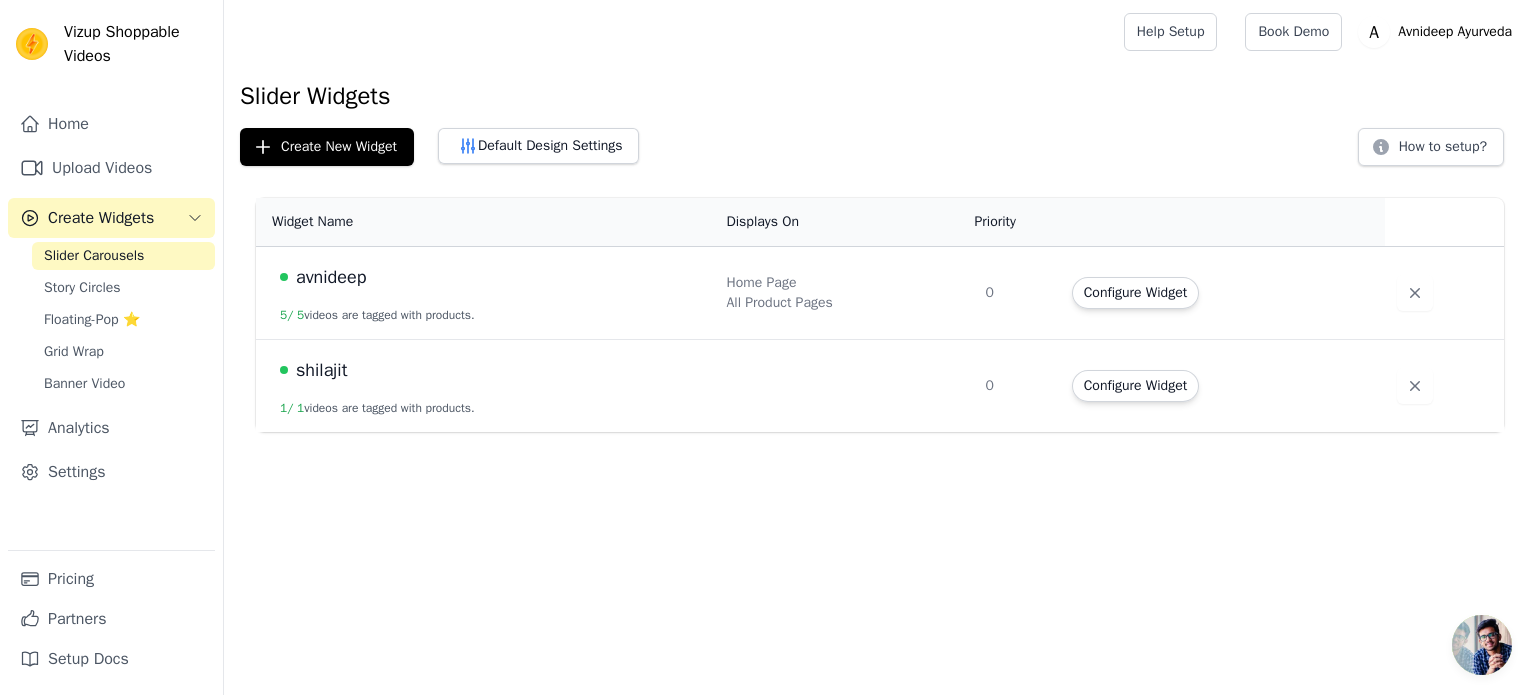 click on "shilajit" at bounding box center (321, 370) 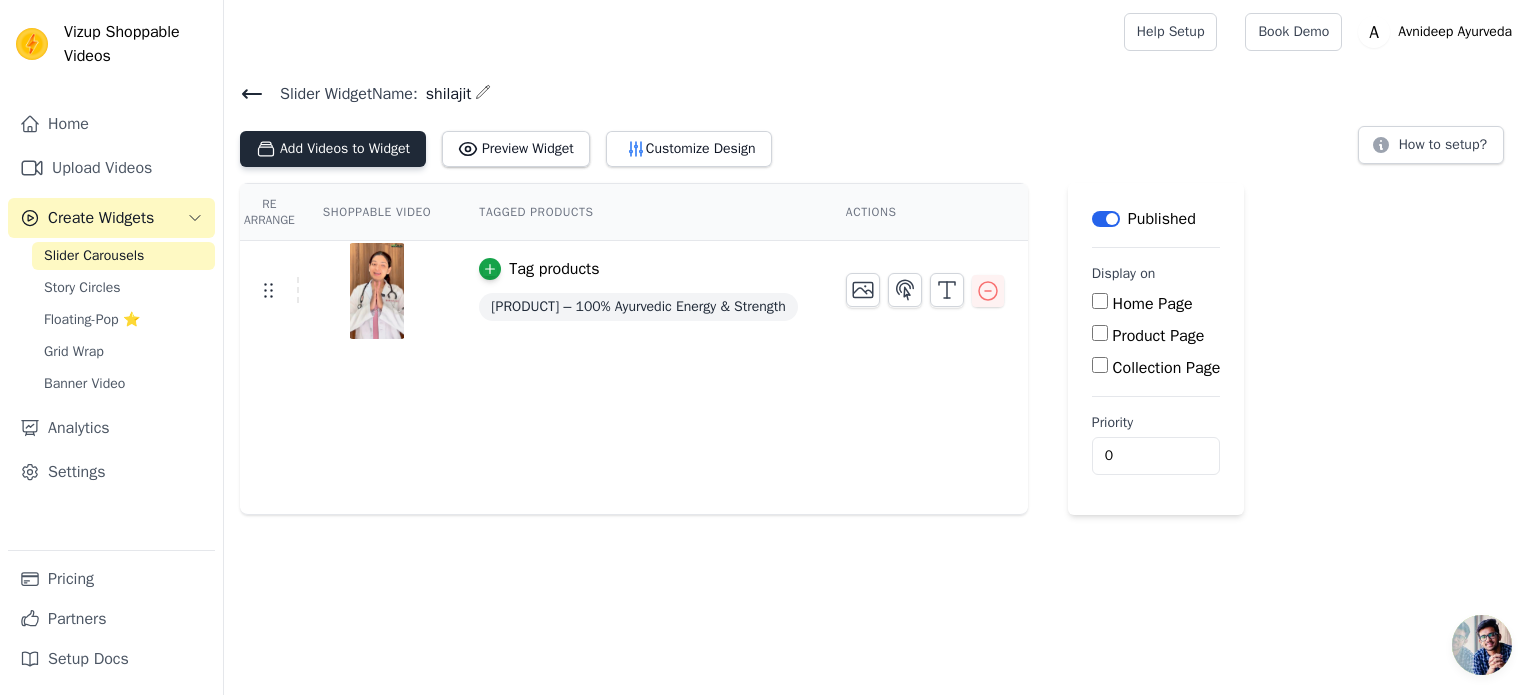 click on "Add Videos to Widget" at bounding box center (333, 149) 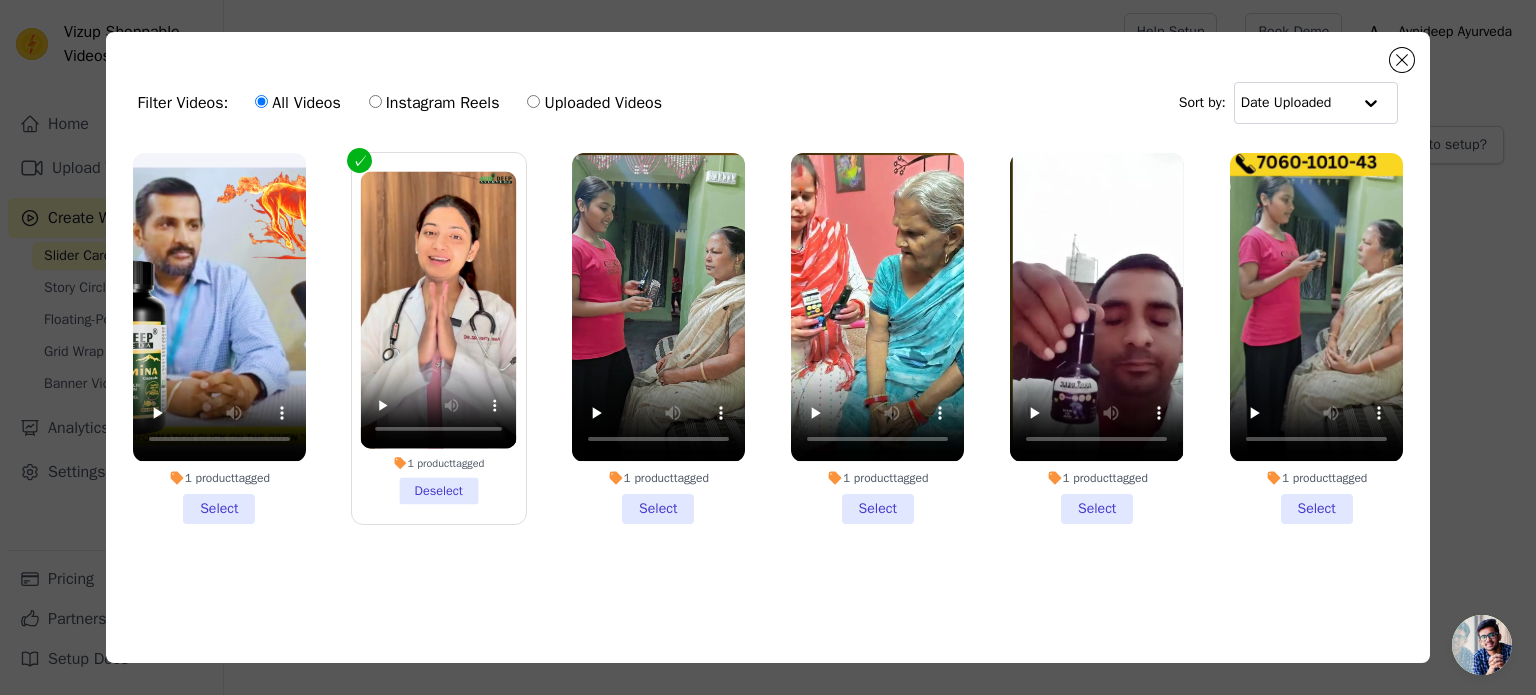 click on "1   product  tagged     Select" at bounding box center [219, 338] 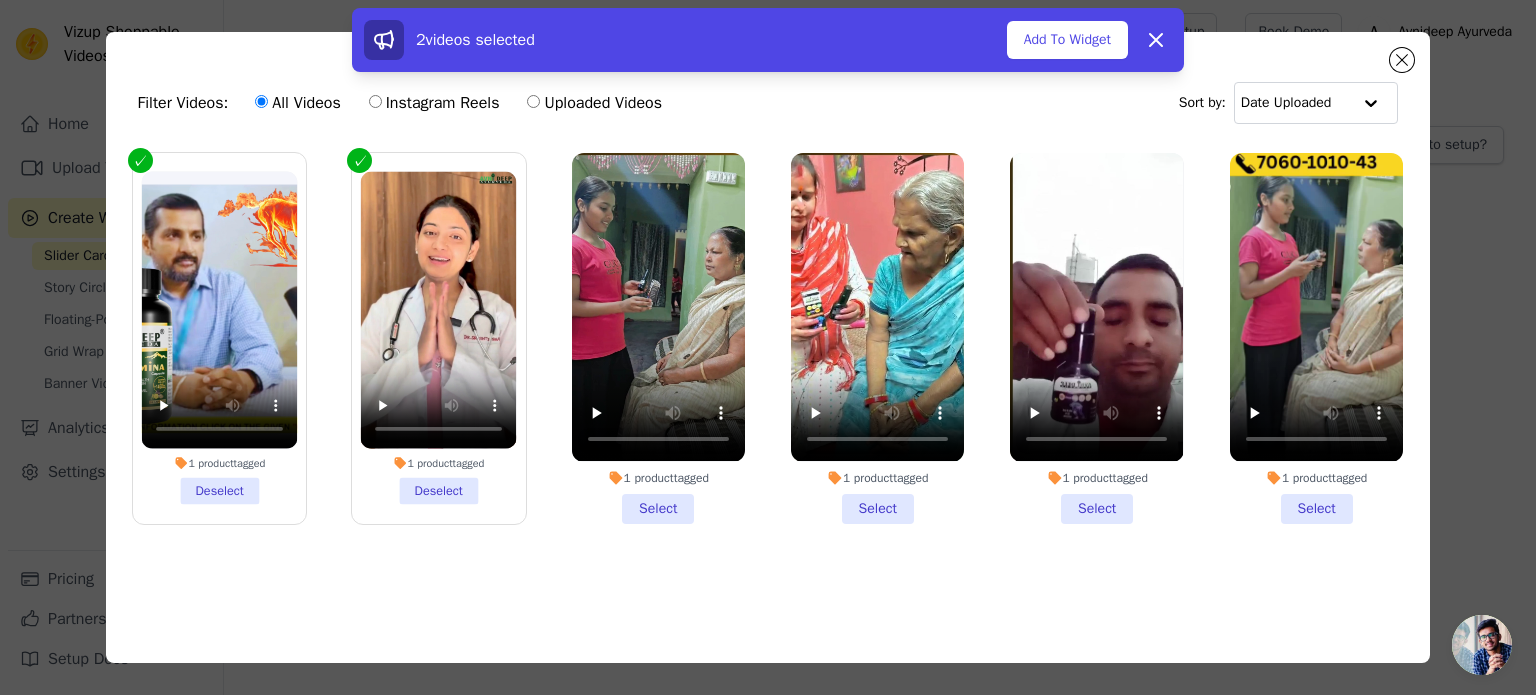 click on "2  videos selected     Add To Widget   Dismiss" at bounding box center (768, 40) 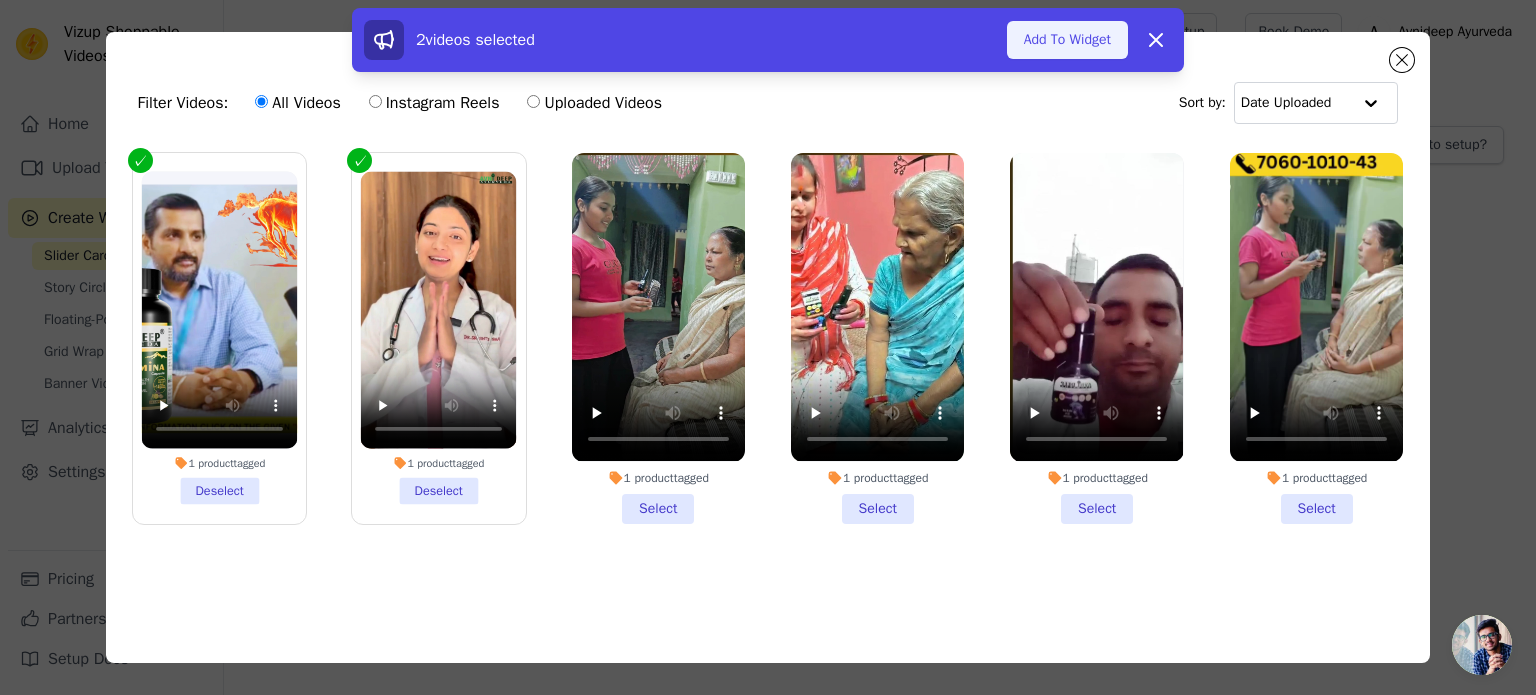 click on "Add To Widget" at bounding box center [1067, 40] 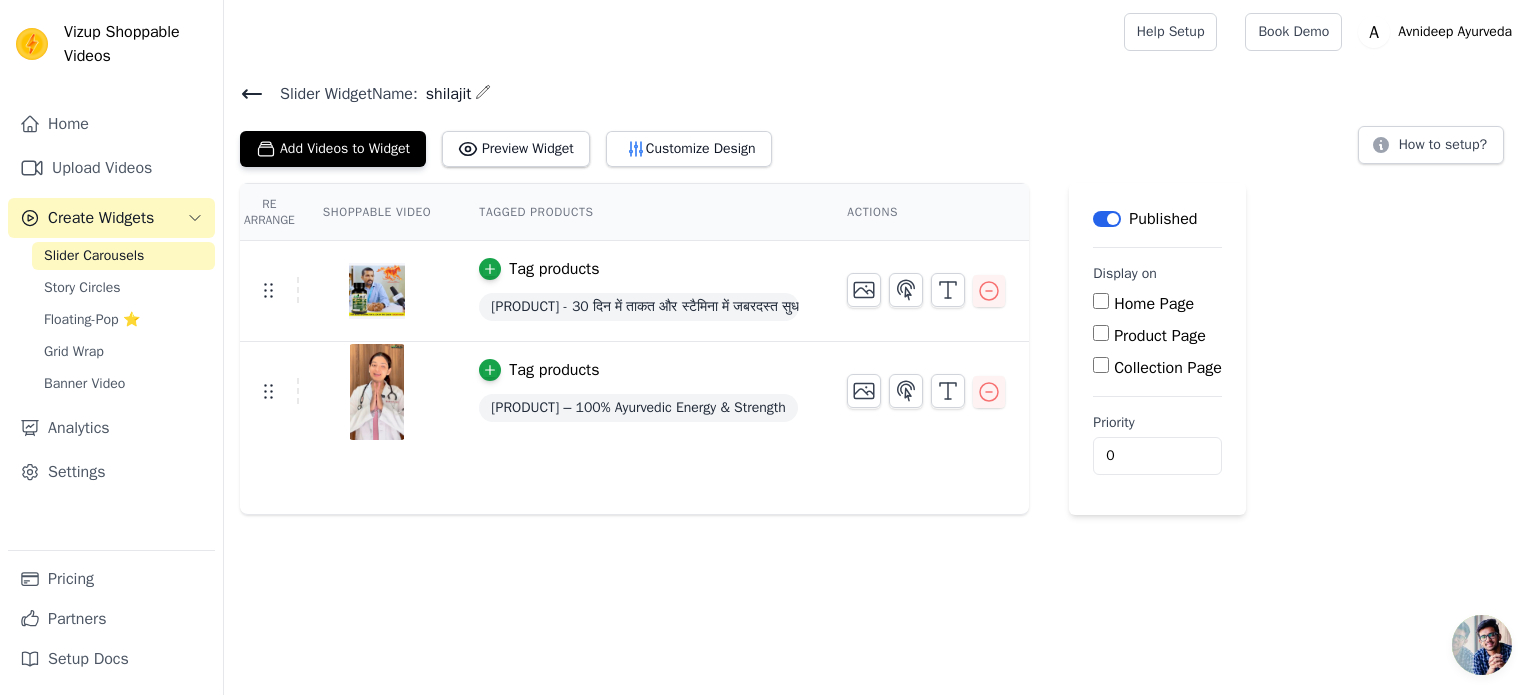 click 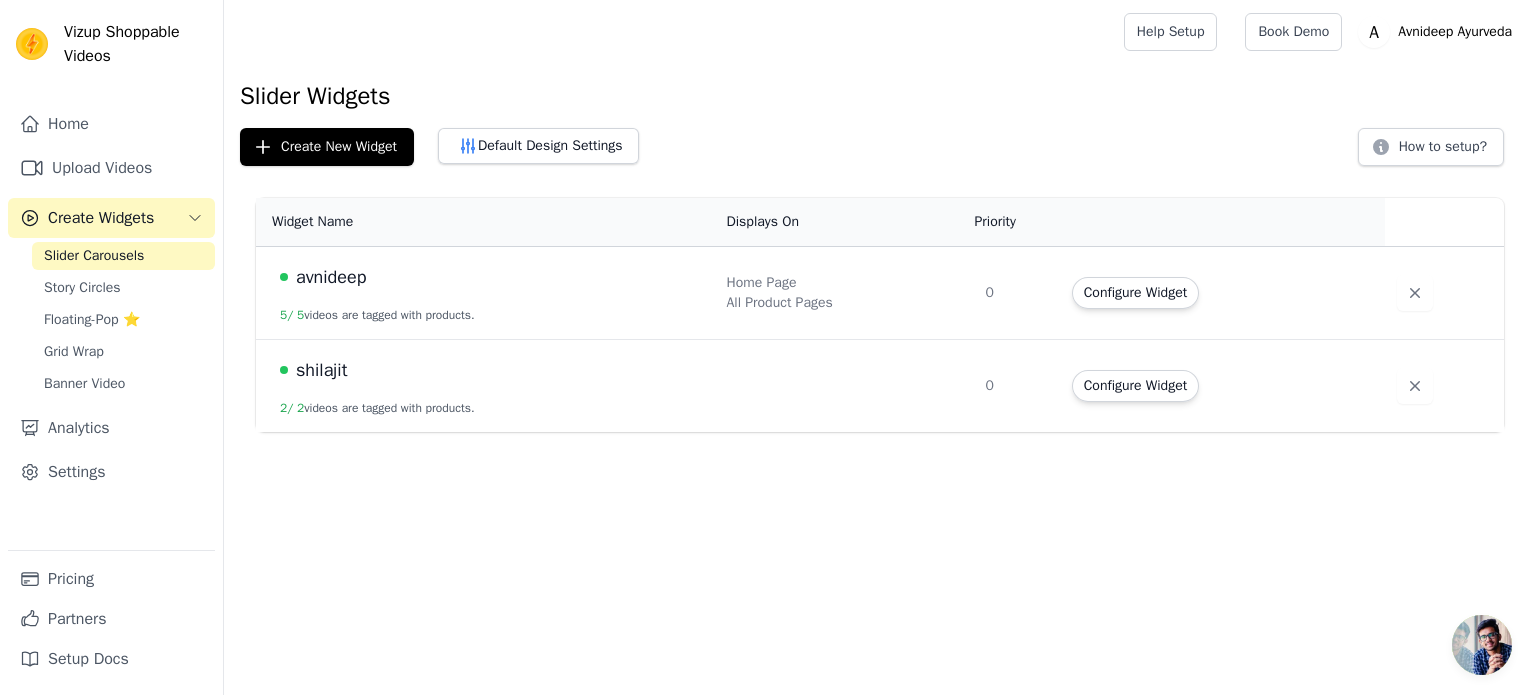 click on "avnideep" at bounding box center [331, 277] 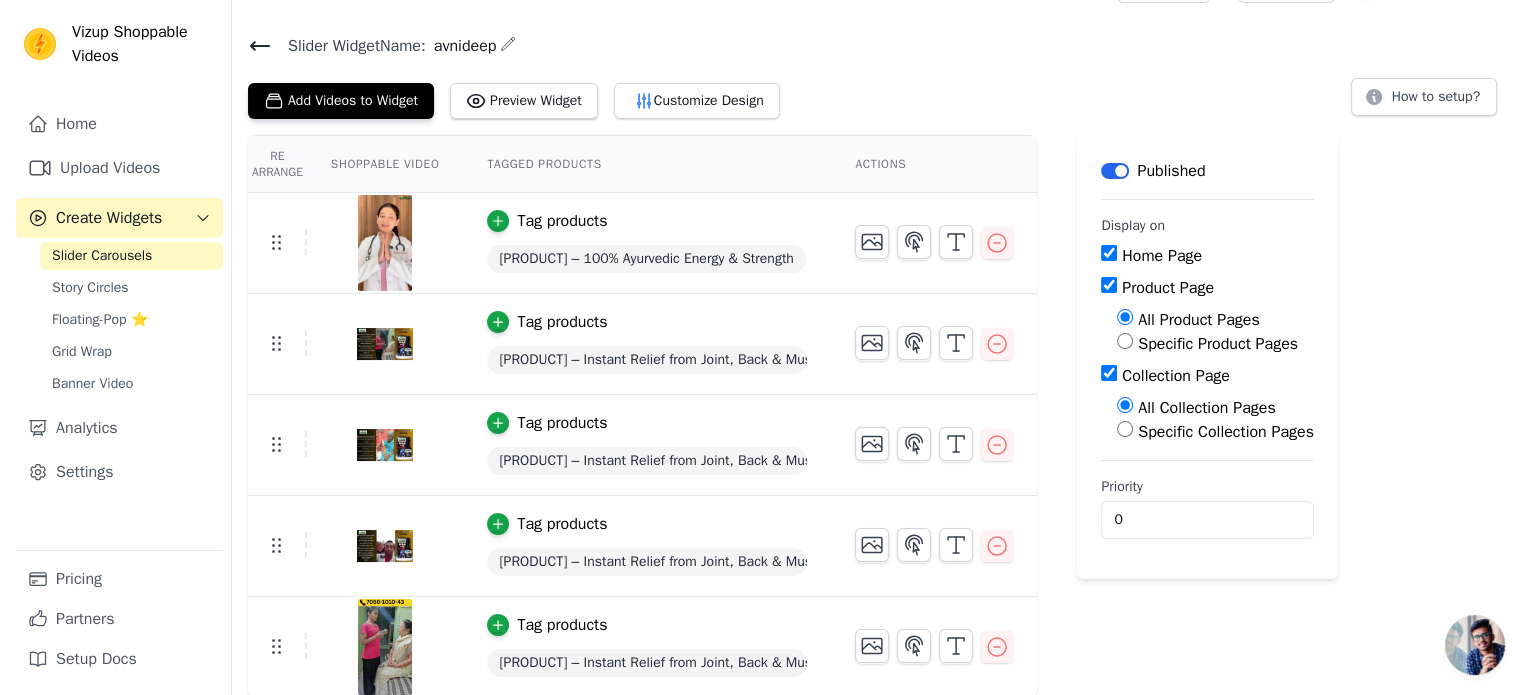 scroll, scrollTop: 0, scrollLeft: 0, axis: both 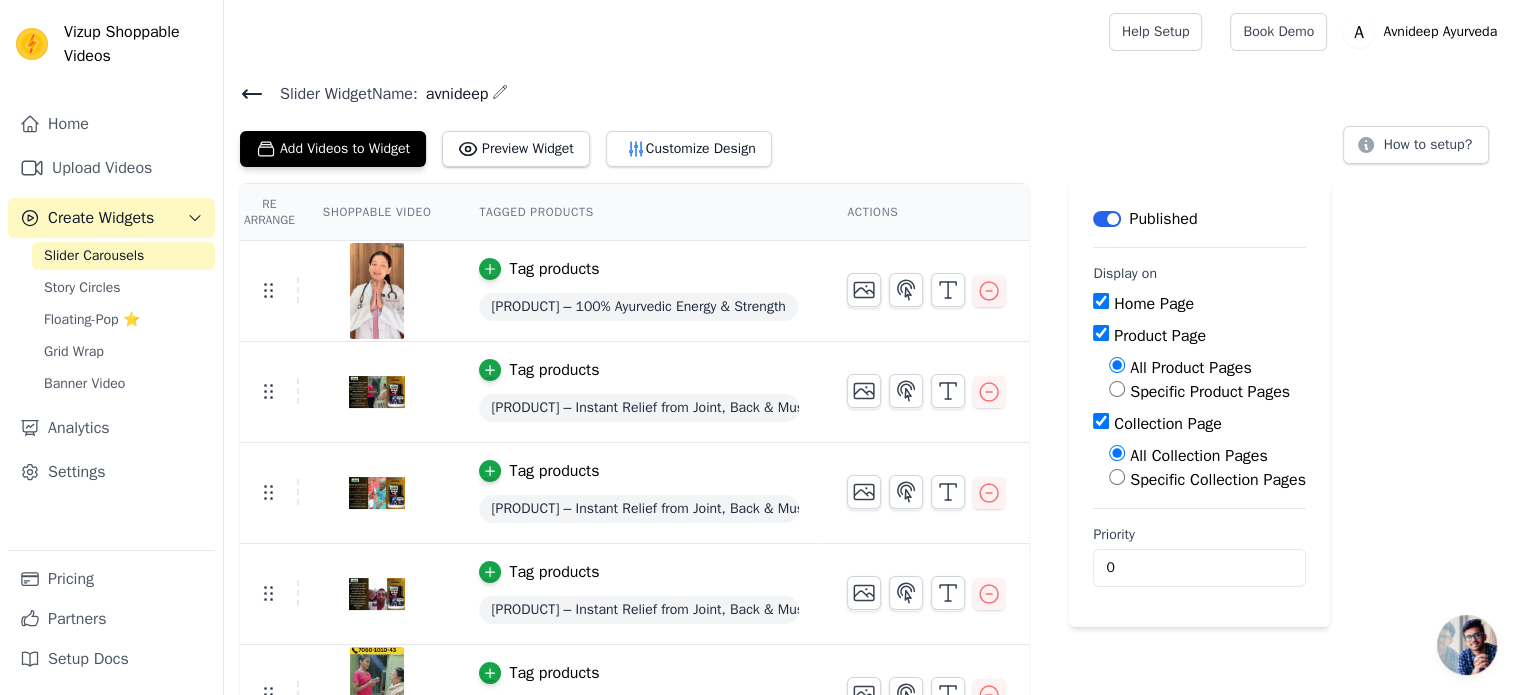 click 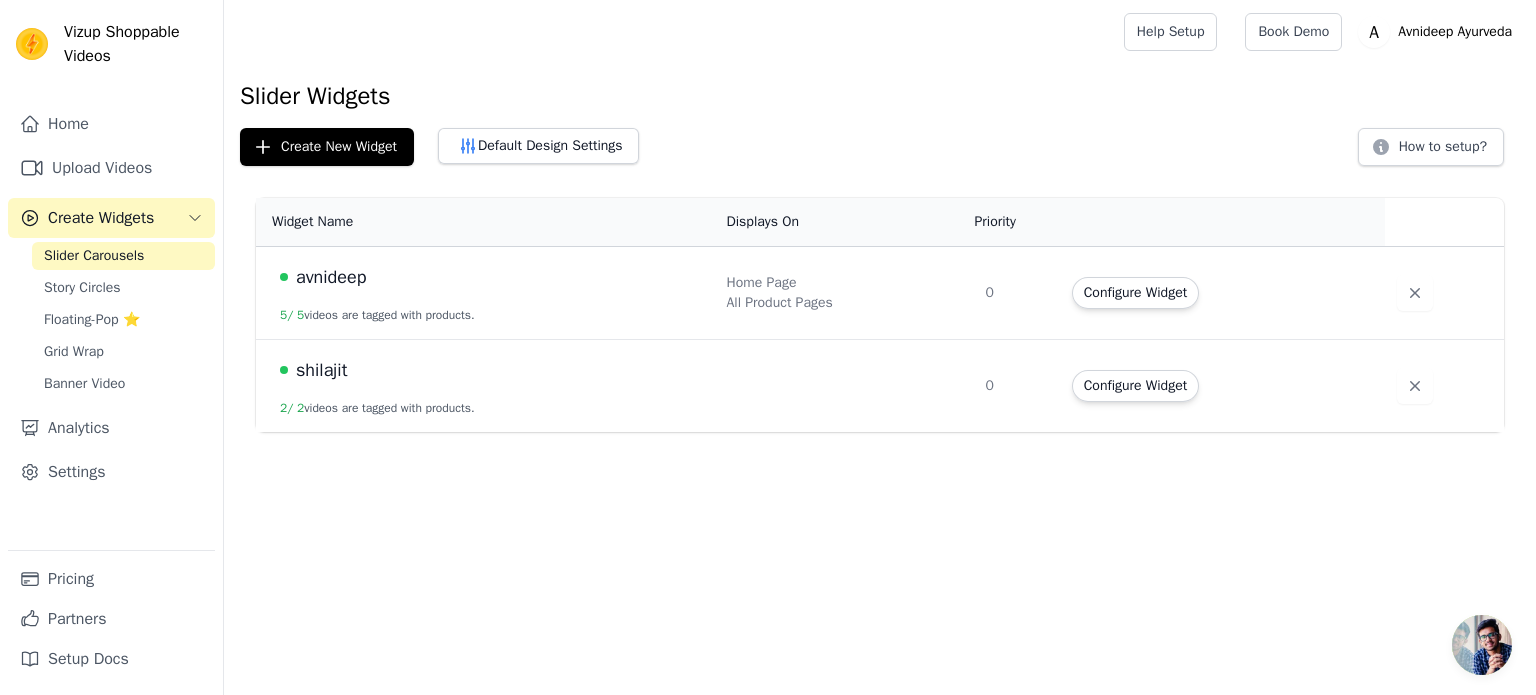 click on "avnideep" at bounding box center (331, 277) 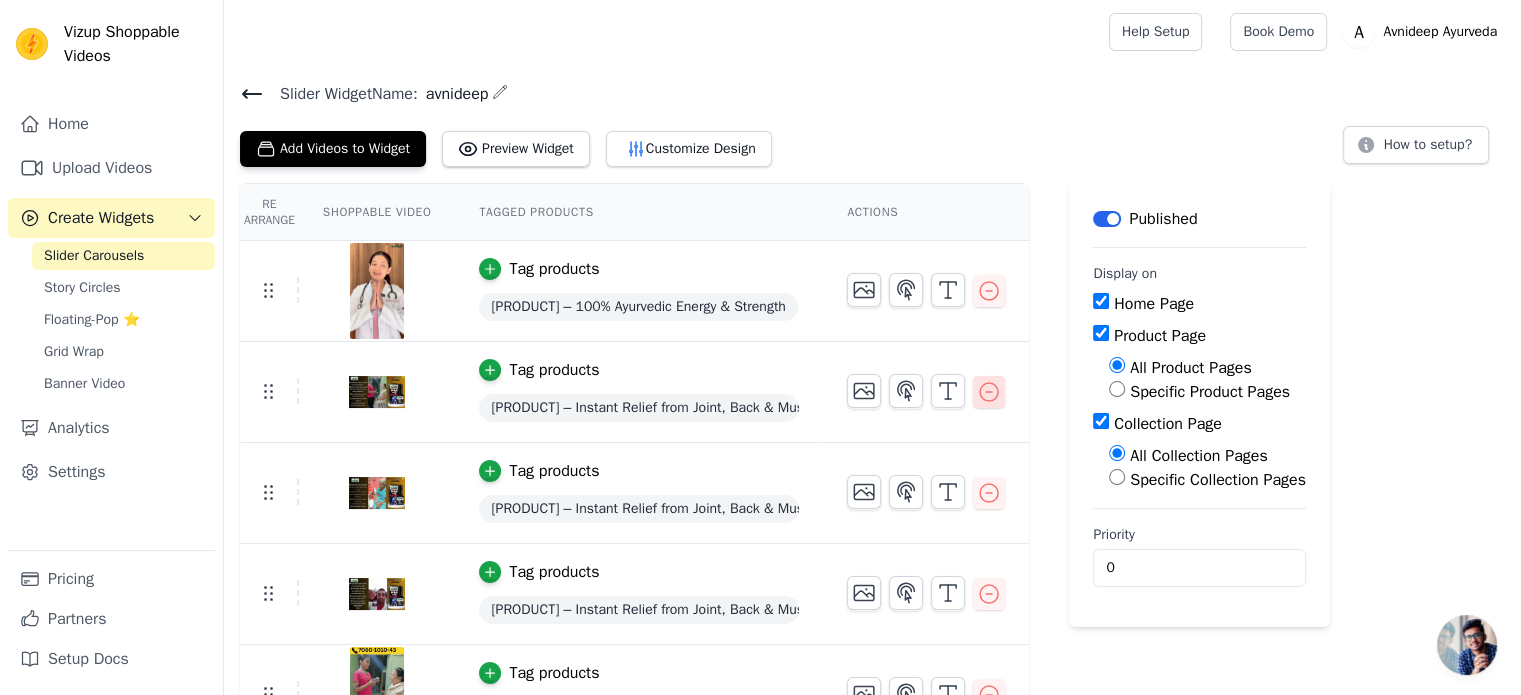 click 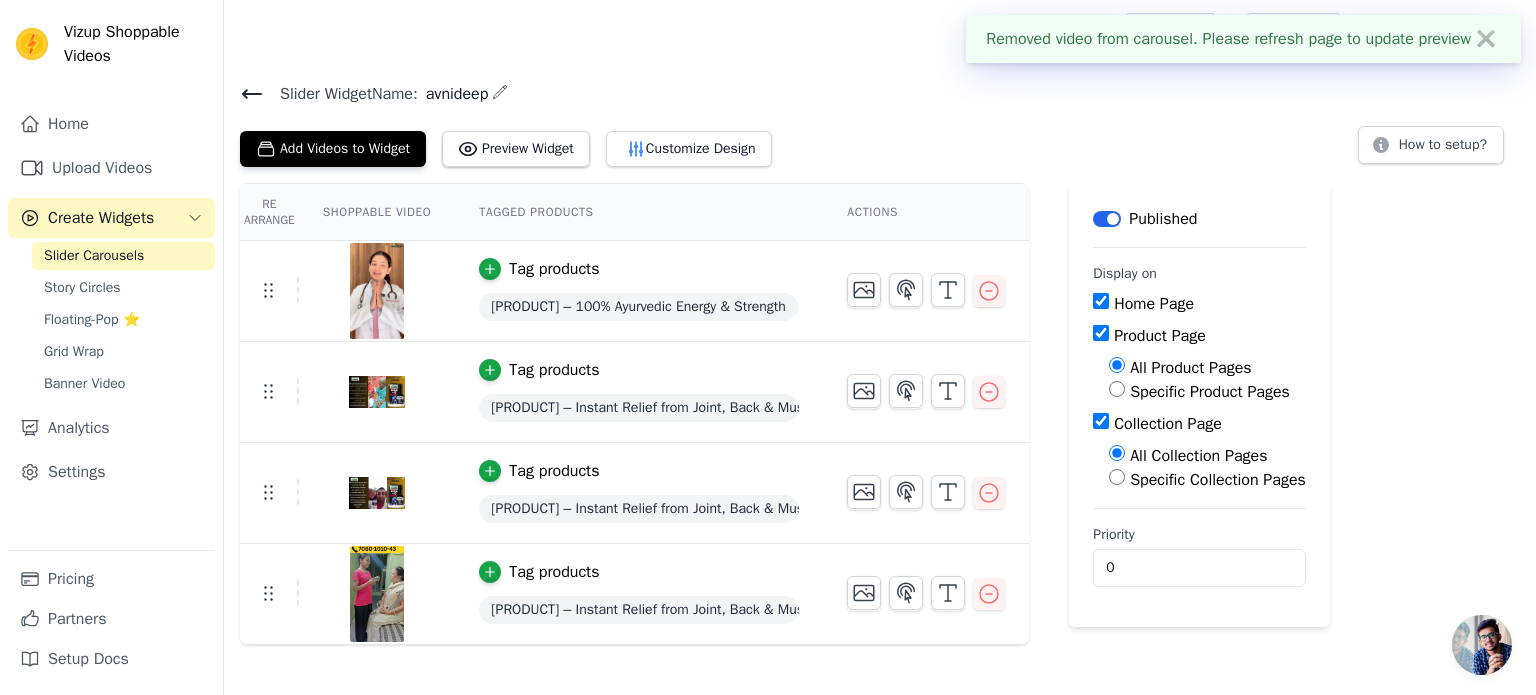 click 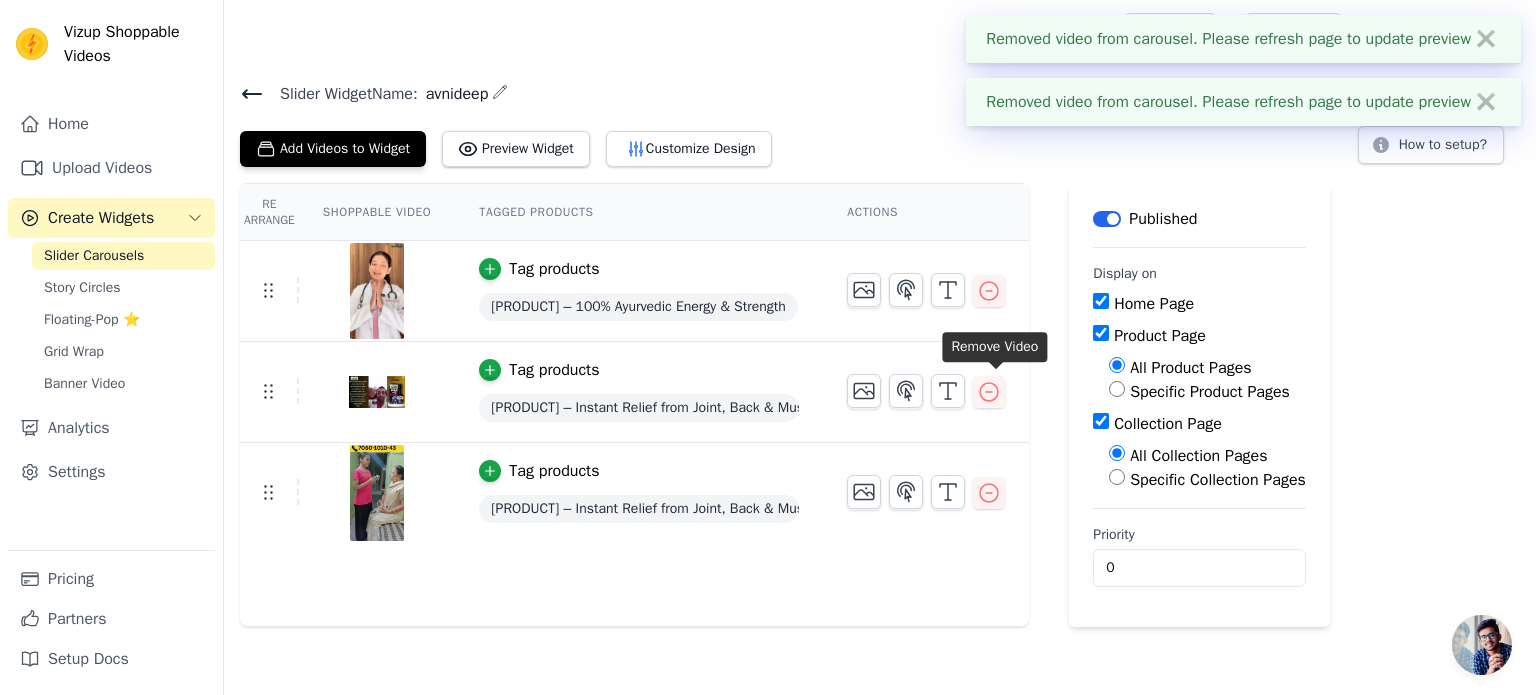 click 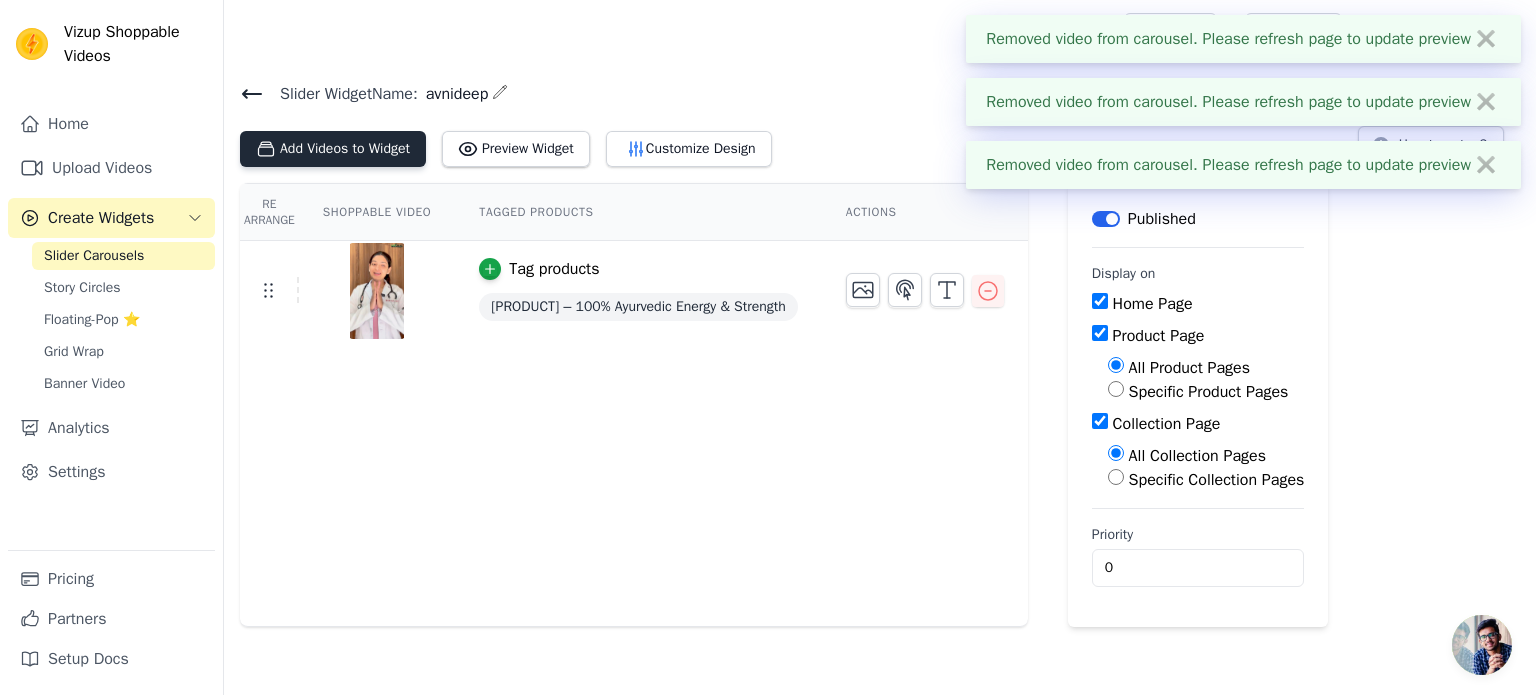 click on "Add Videos to Widget" at bounding box center [333, 149] 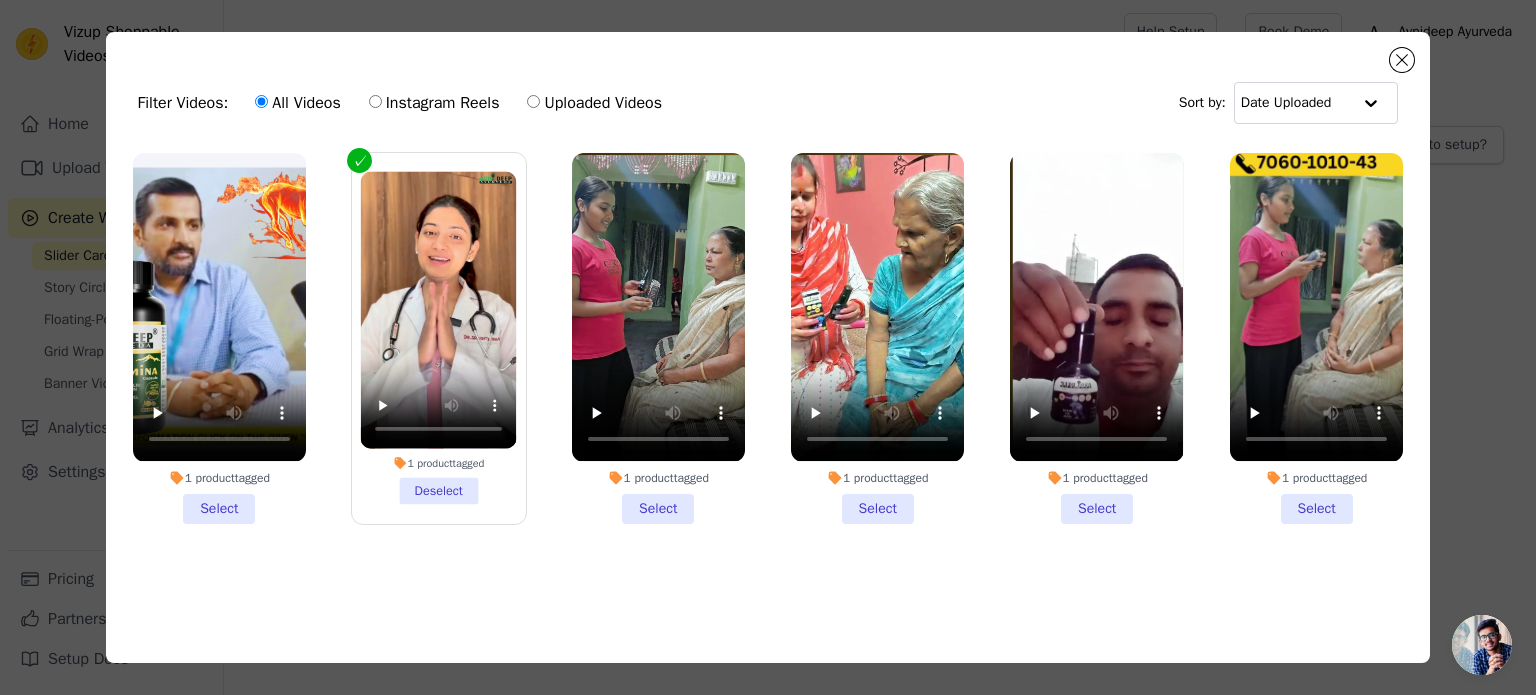 click on "1   product  tagged     Select" at bounding box center (219, 338) 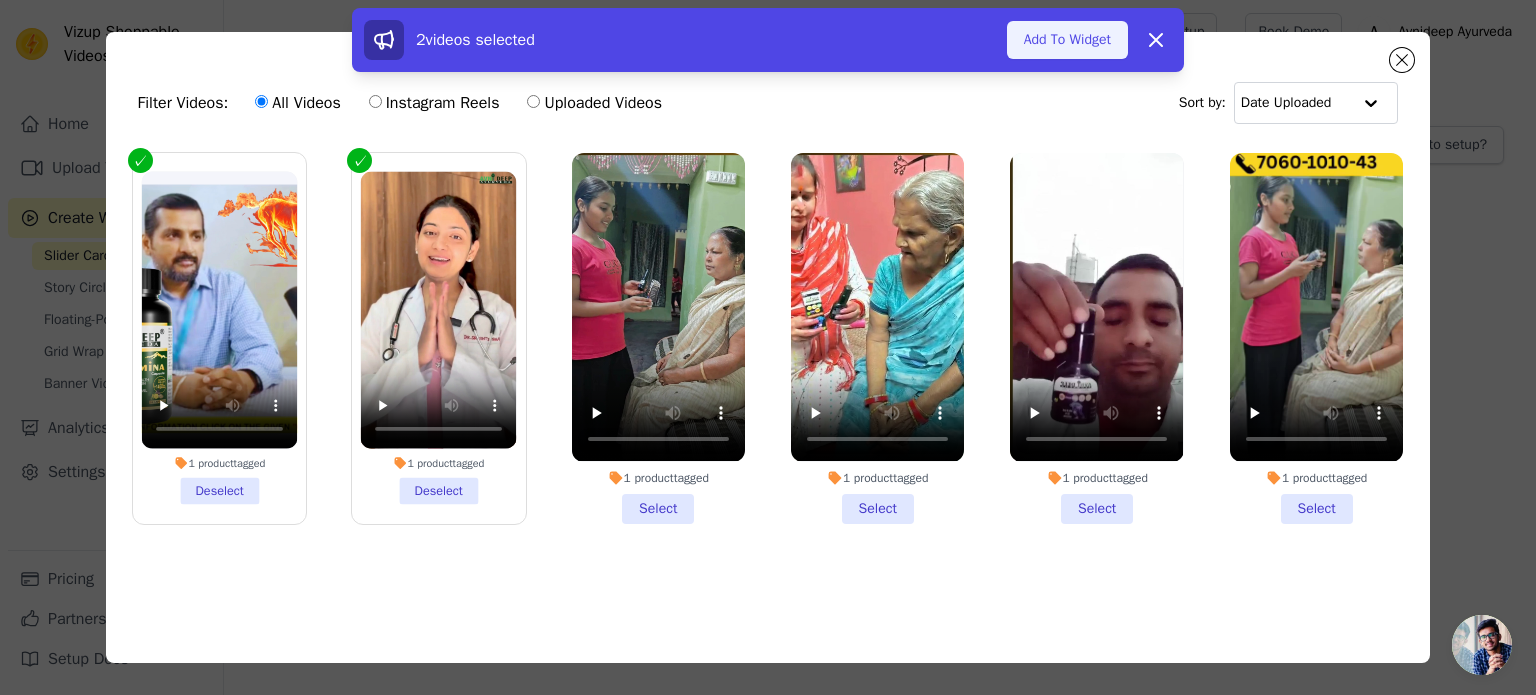 click on "Add To Widget" at bounding box center [1067, 40] 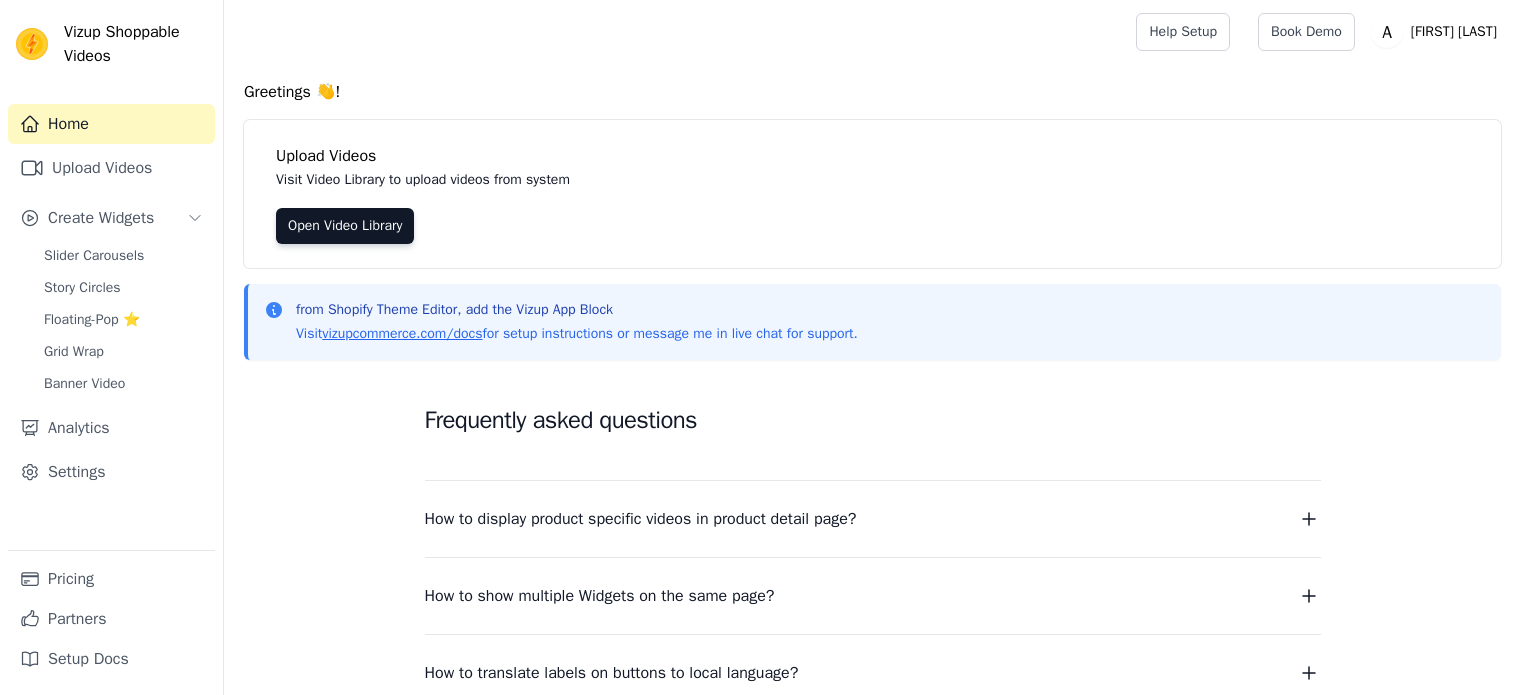 scroll, scrollTop: 0, scrollLeft: 0, axis: both 